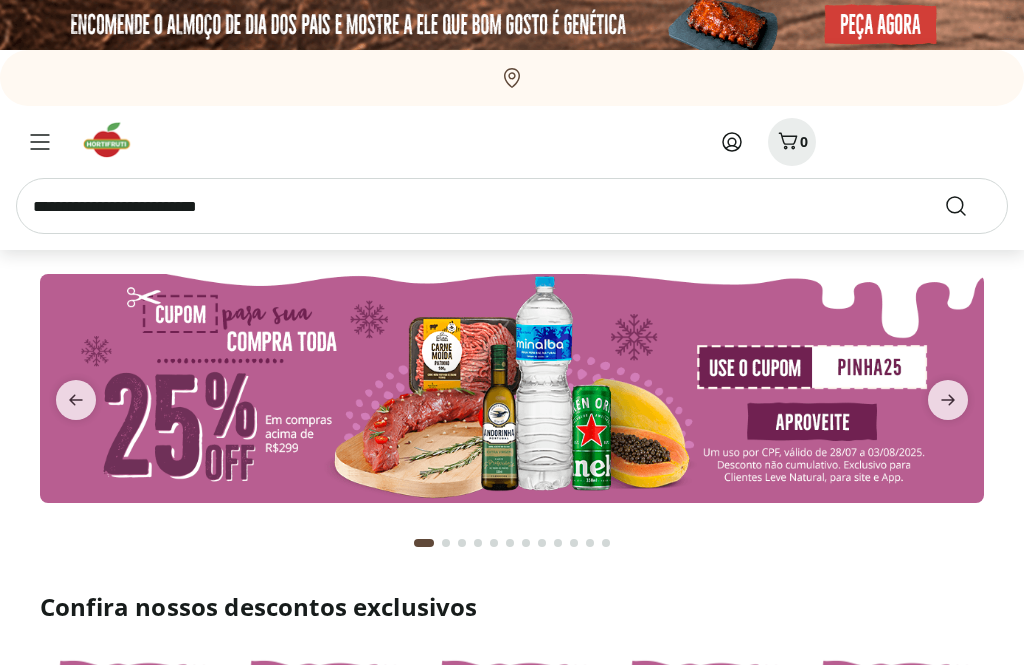 scroll, scrollTop: 0, scrollLeft: 0, axis: both 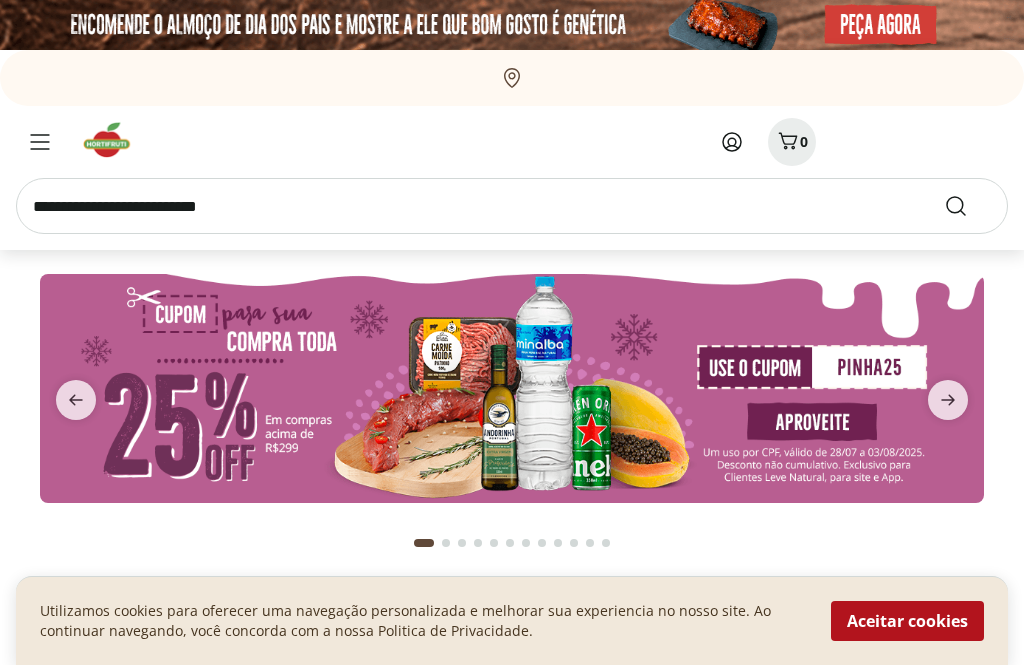 click at bounding box center [512, 206] 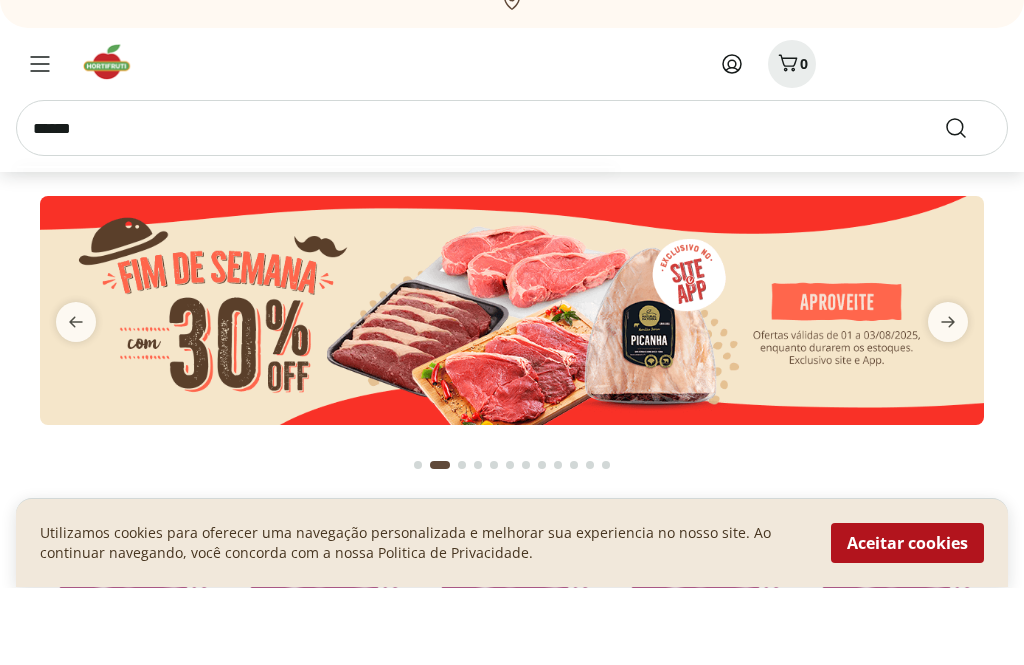 type on "******" 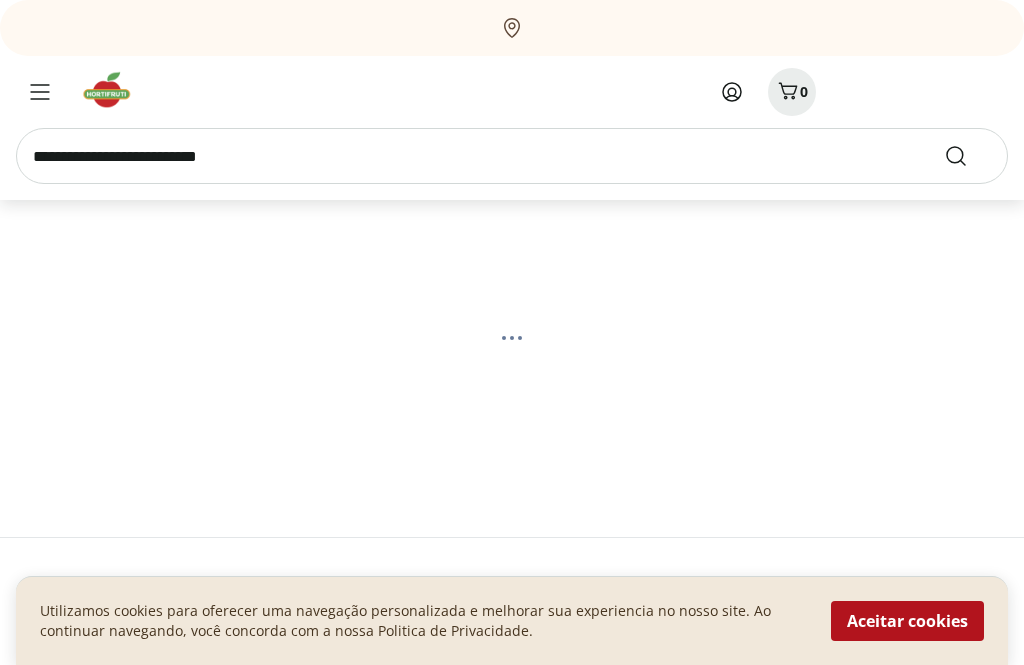 scroll, scrollTop: 0, scrollLeft: 0, axis: both 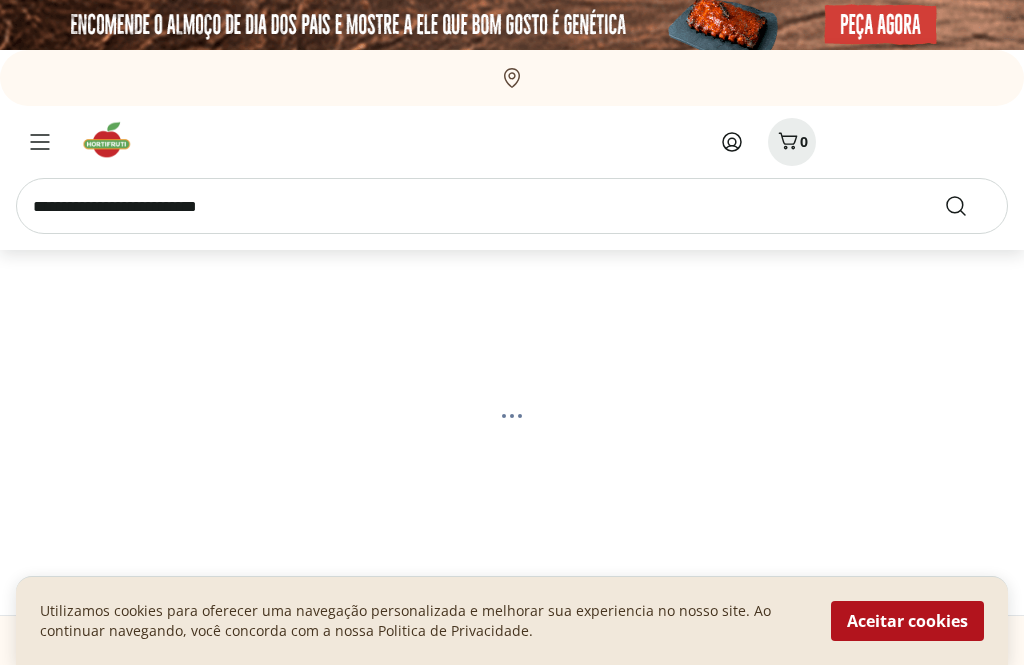 select on "**********" 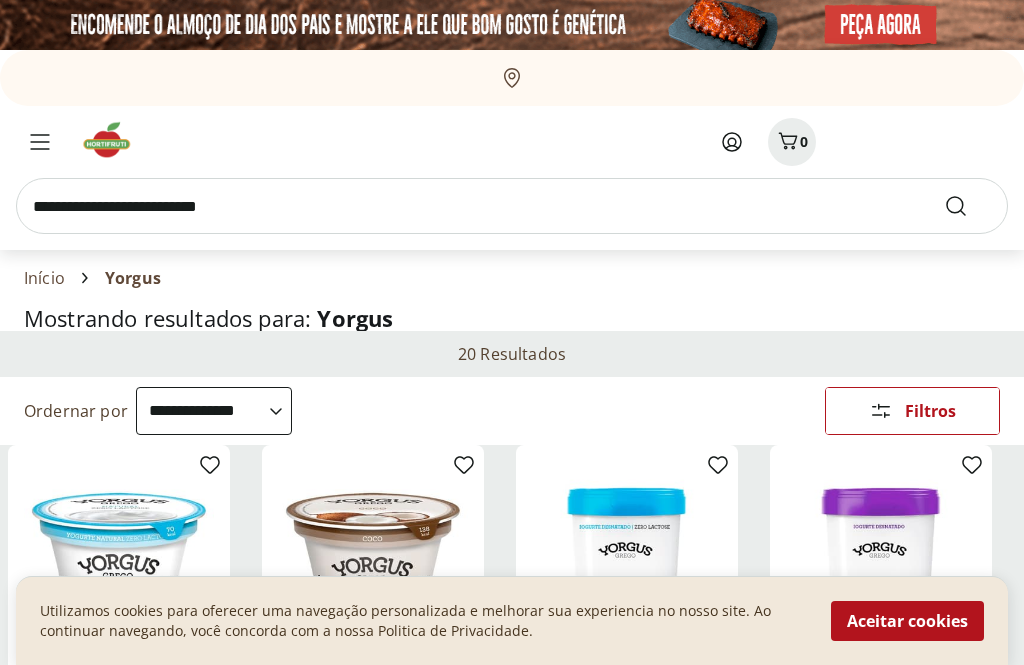 click on "Hortifruti Informe sua localização Entrar  ou  Criar conta 0 Informe sua localização Meus Favoritos Entrar  ou  Criar conta Comprar Novamente 0  Departamentos Nossa Marca Nossa Marca Ver tudo do departamento Açougue & Peixaria Congelados e Refrigerados Frutas, Legumes e Verduras Orgânicos Mercearia Sorvetes Hortifruti Hortifruti Ver tudo do departamento Cogumelos Frutas Legumes Ovos Temperos Frescos Verduras Orgânicos Orgânicos Ver tudo do departamento Bebidas Orgânicas Frutas Orgânicas Legumes Orgânicos Ovos Orgânicos Perecíveis Orgânicos Verduras Orgânicas Temperos Frescos Açougue e Peixaria Açougue e Peixaria Ver tudo do departamento Aves Bovinos Exóticos Frutos do Mar Linguiça e Salsicha Peixes Salgados e Defumados Suínos Prontinhos Prontinhos Ver tudo do departamento Frutas Cortadinhas Pré Preparados Prontos para Consumo Saladas Sucos e Água de Coco Padaria Padaria Ver tudo do departamento Bolos e Mini Bolos Doces Pão Padaria Própria Salgados Torradas Bebidas Bebidas Água Cerveja" at bounding box center (512, 2613) 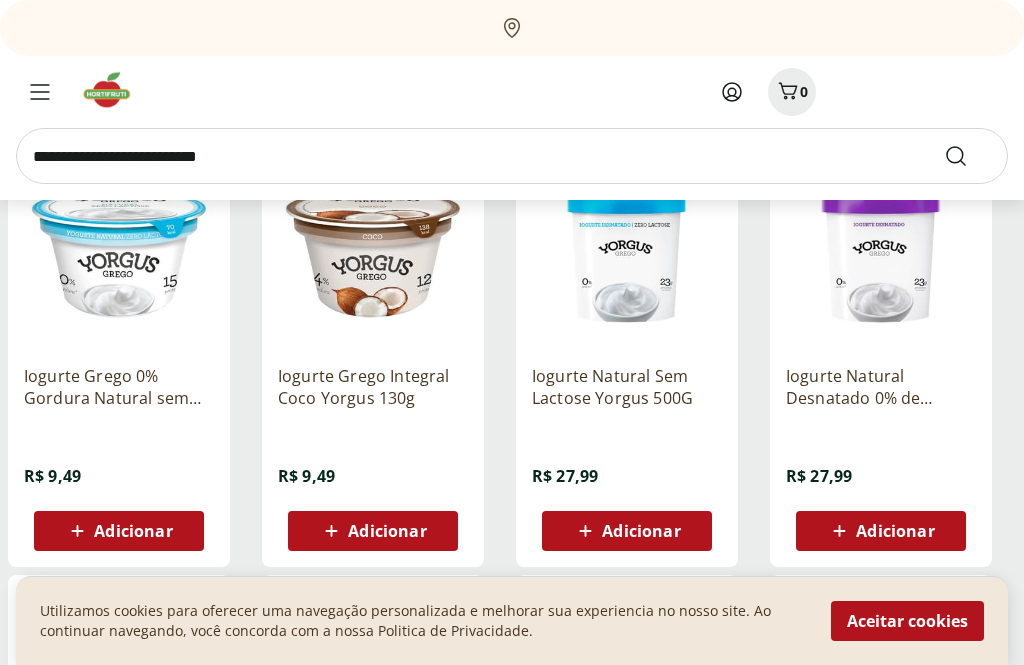 scroll, scrollTop: 300, scrollLeft: 0, axis: vertical 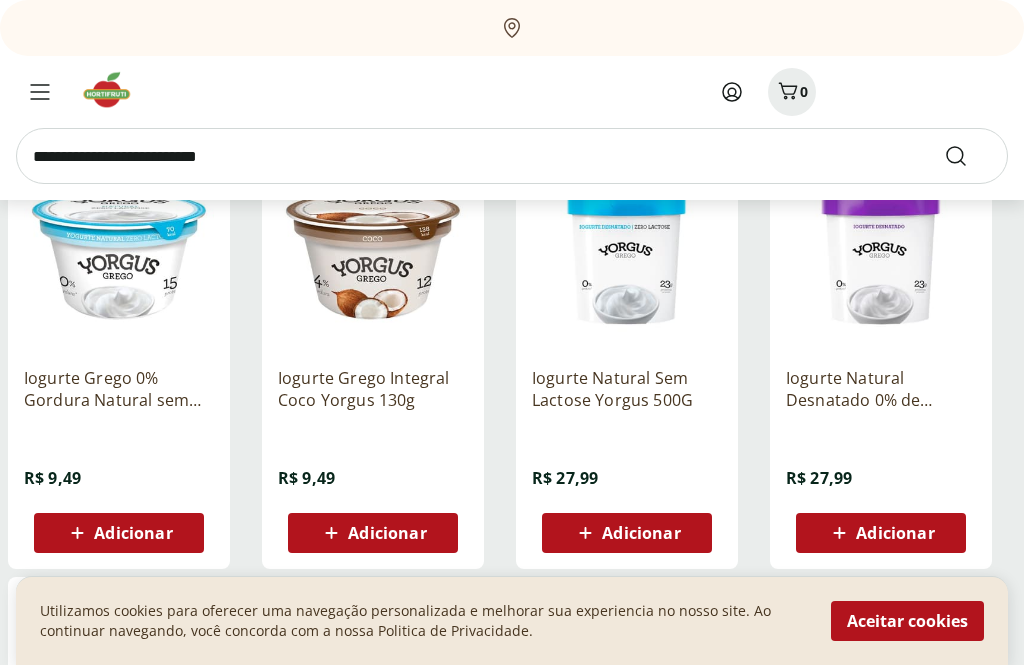 click on "Adicionar" at bounding box center (641, 533) 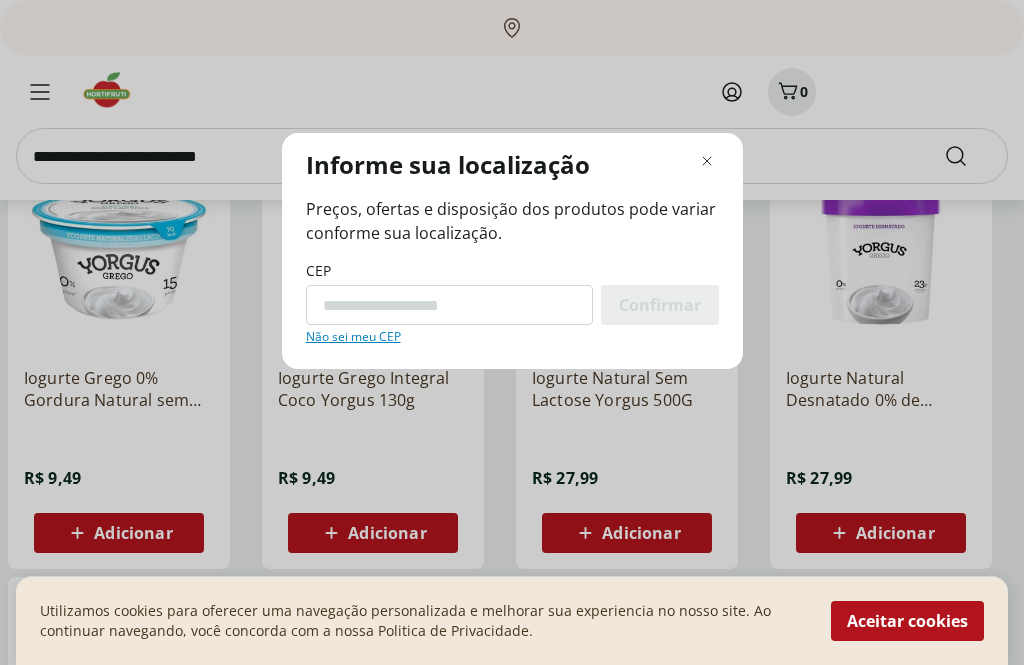 scroll, scrollTop: 299, scrollLeft: 0, axis: vertical 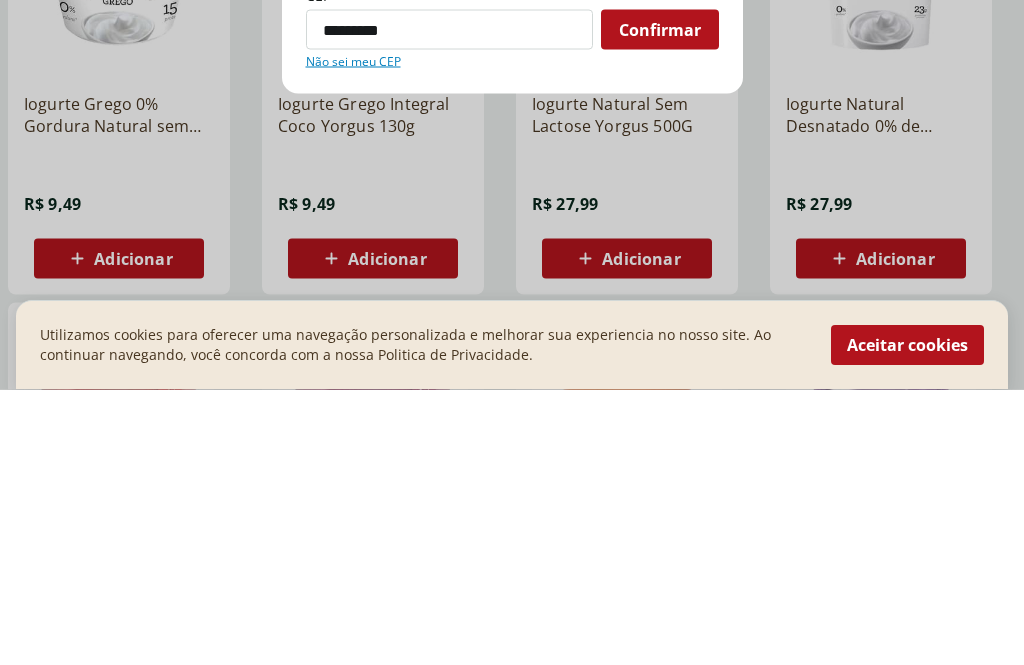 type on "*********" 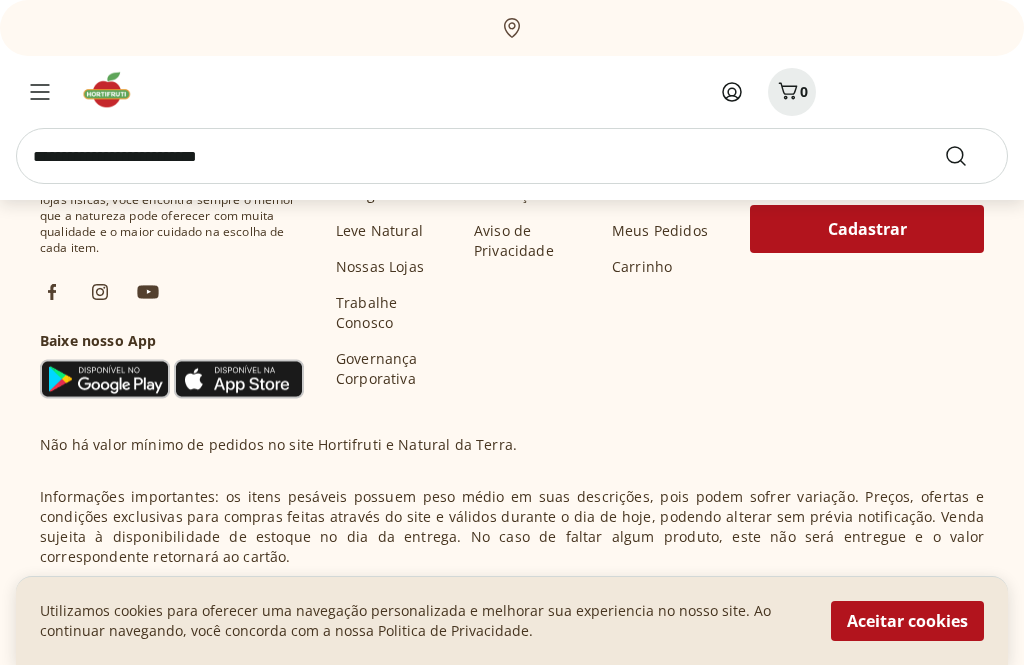 select on "**********" 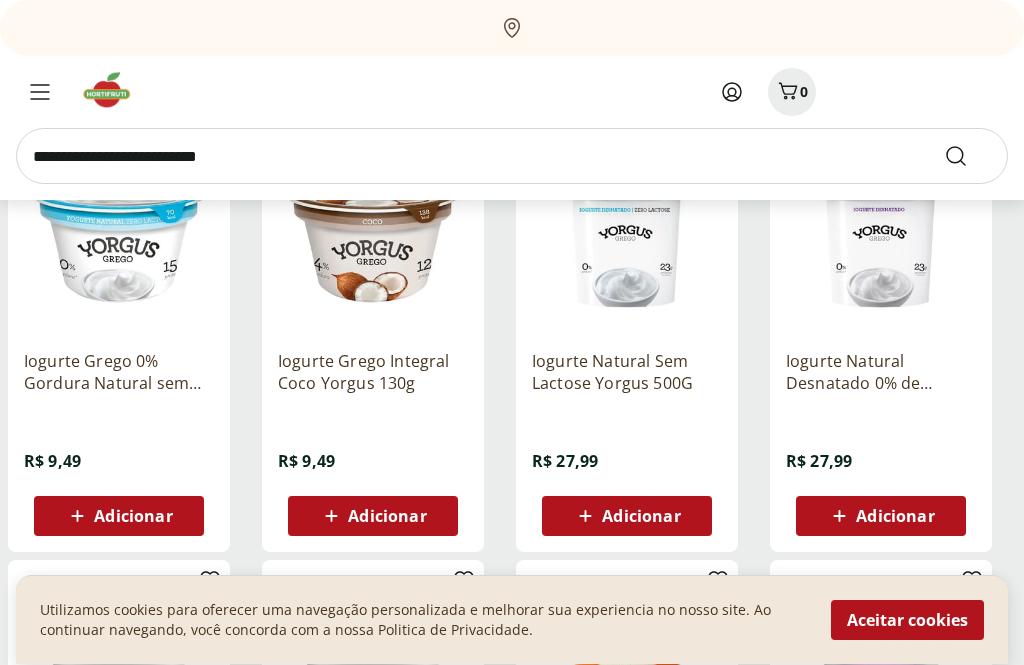 scroll, scrollTop: 317, scrollLeft: 0, axis: vertical 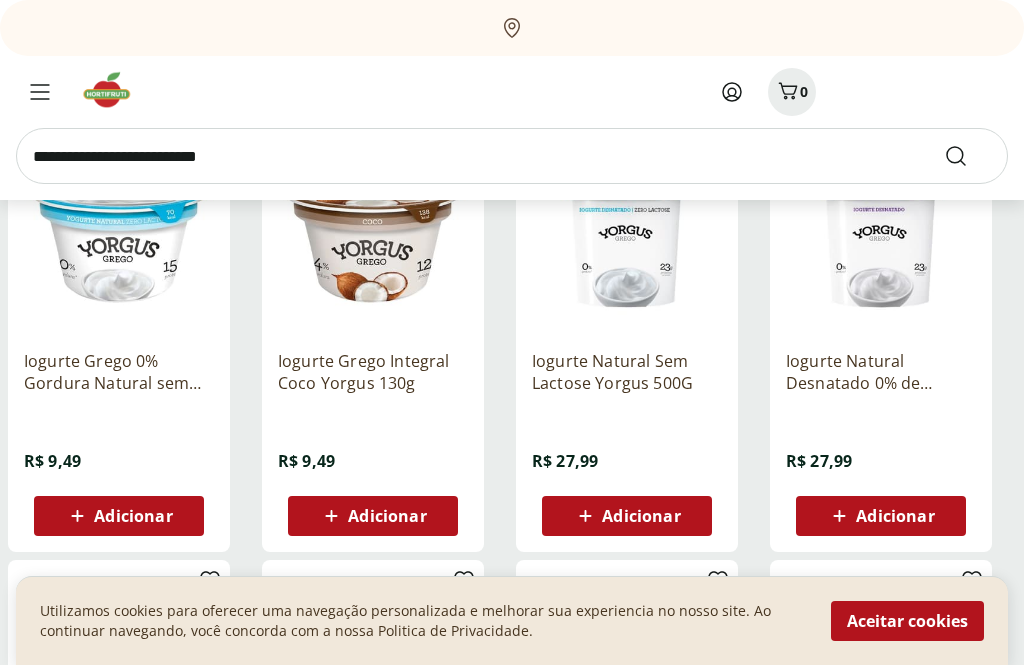 click on "Adicionar" at bounding box center [641, 516] 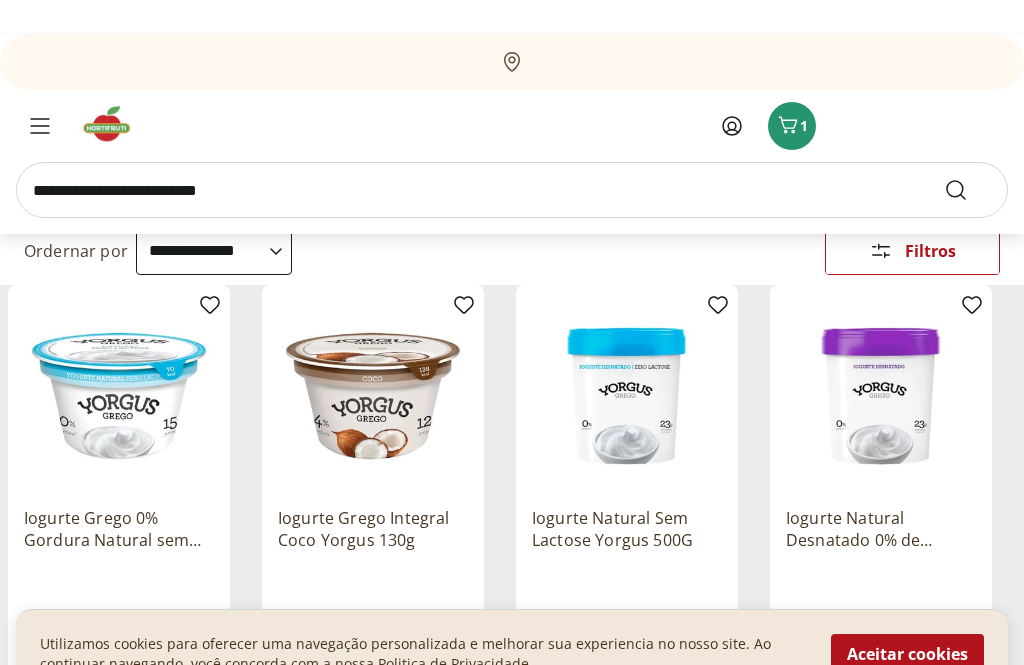 scroll, scrollTop: 0, scrollLeft: 0, axis: both 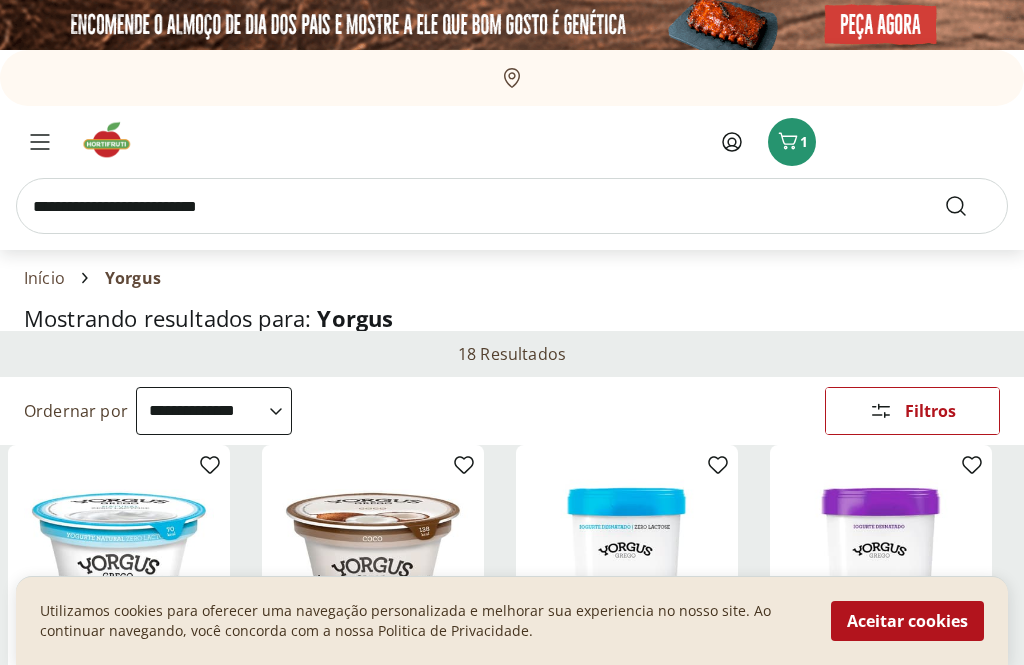 click 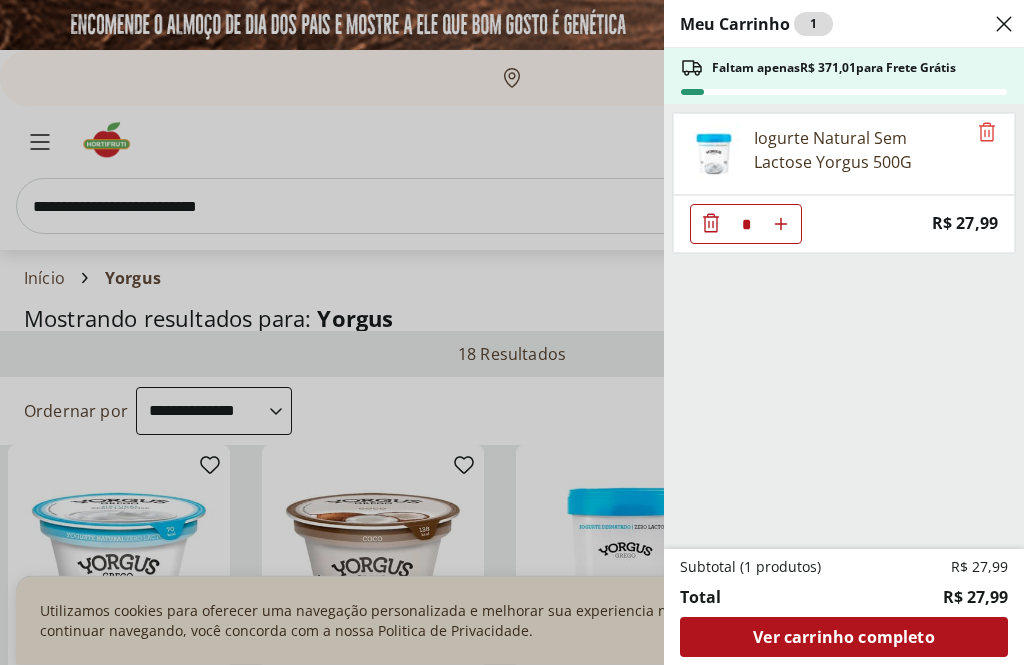 click on "Meu Carrinho 1 Faltam apenas  R$ 371,01  para Frete Grátis Iogurte Natural Sem Lactose Yorgus 500G * Price: R$ 27,99 Subtotal (1 produtos) R$ 27,99 Total R$ 27,99 Ver carrinho completo" at bounding box center (512, 332) 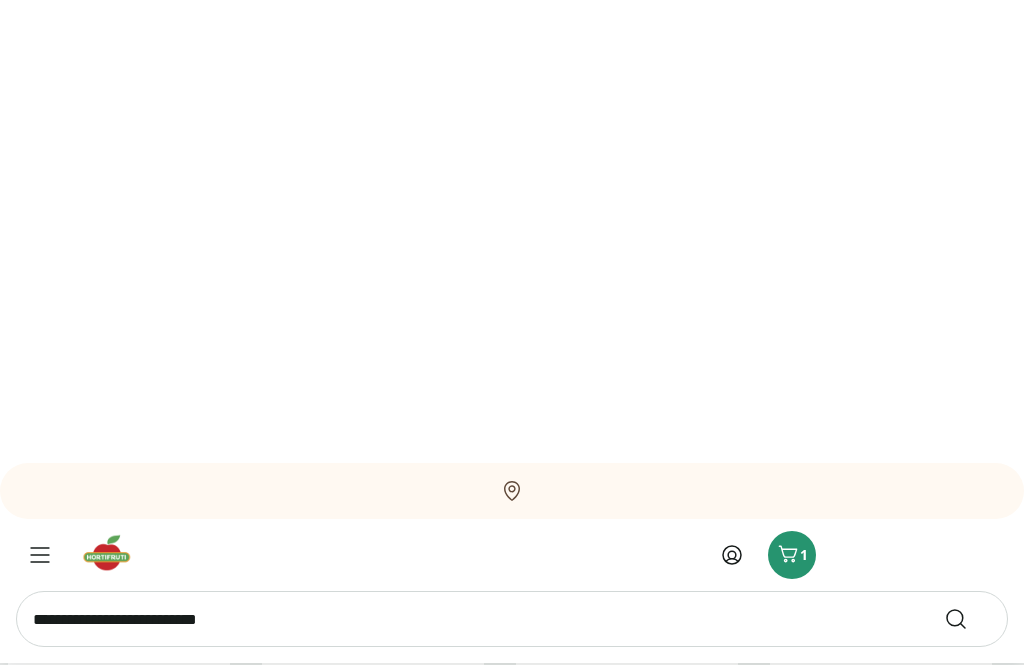 scroll, scrollTop: 0, scrollLeft: 0, axis: both 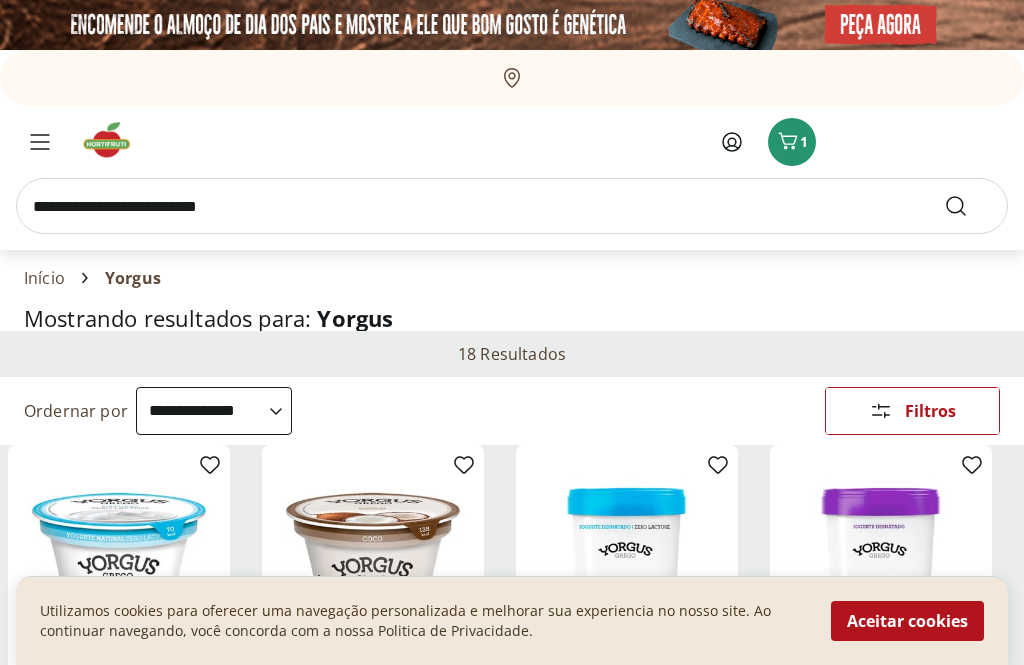 click on "1" at bounding box center [792, 142] 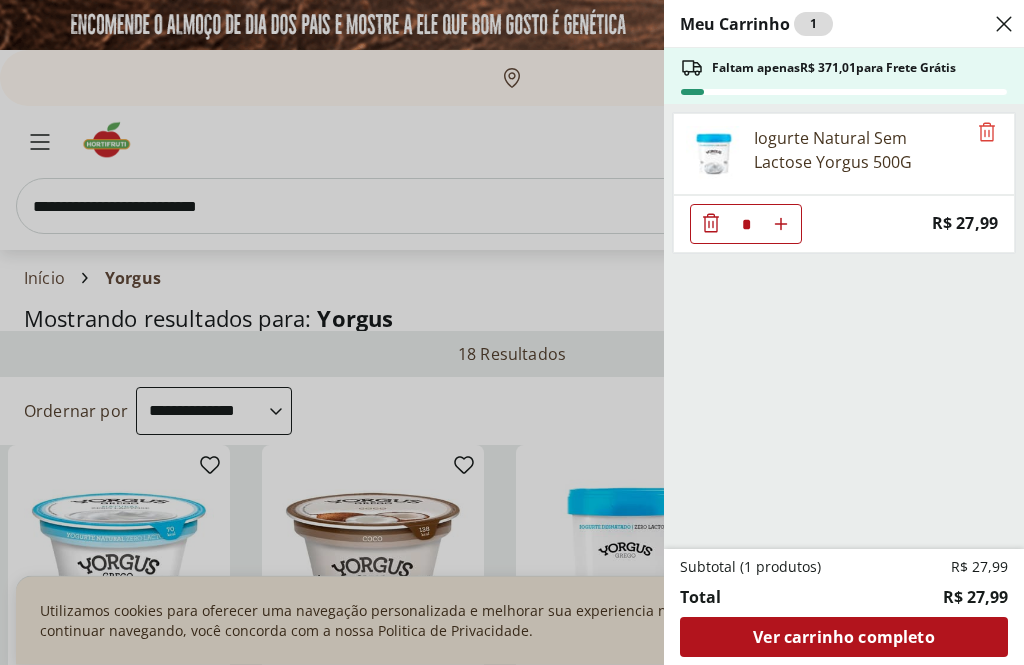 click on "Ver carrinho completo" at bounding box center [844, 637] 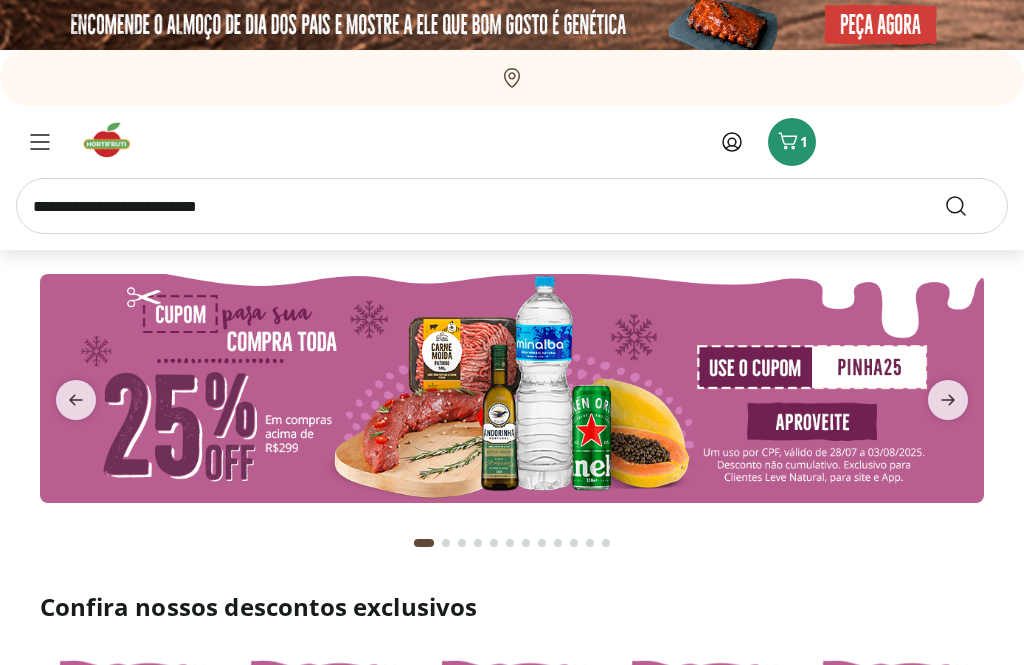 scroll, scrollTop: 0, scrollLeft: 0, axis: both 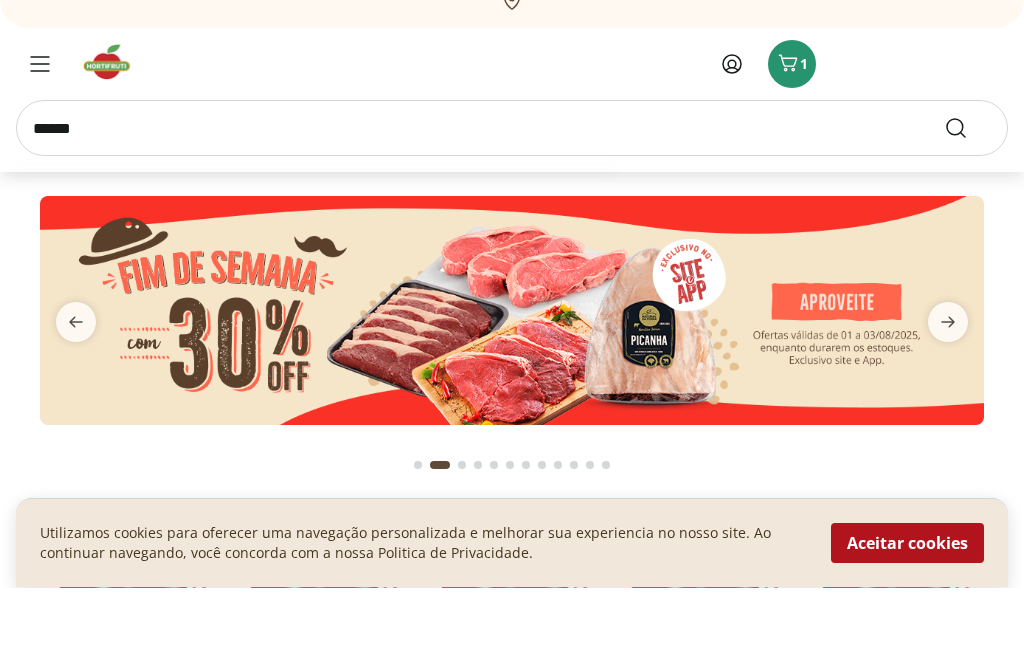 type on "******" 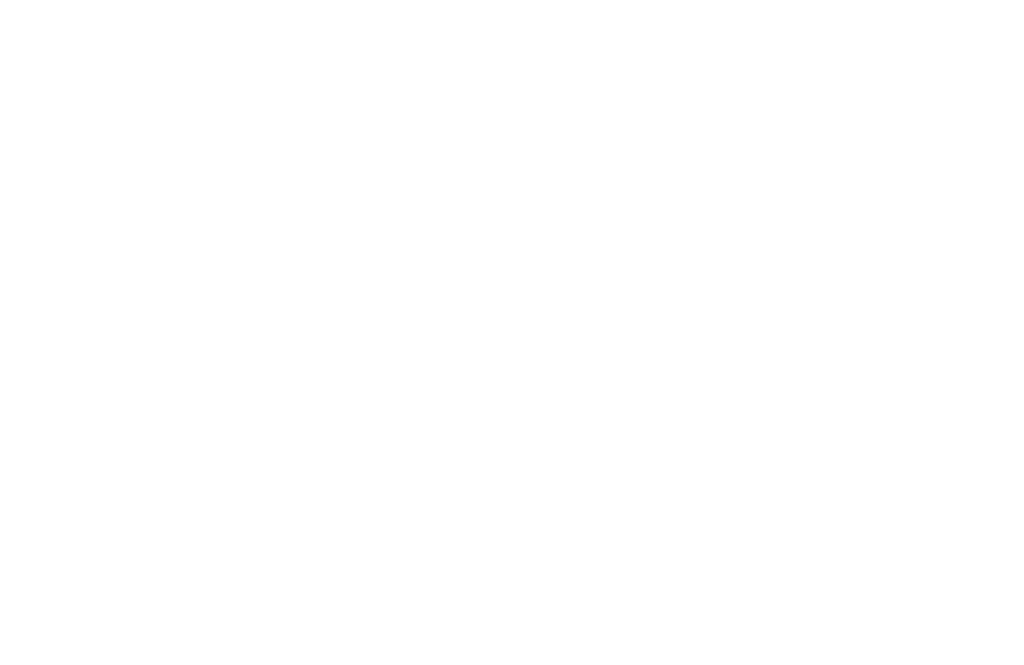 scroll, scrollTop: 0, scrollLeft: 0, axis: both 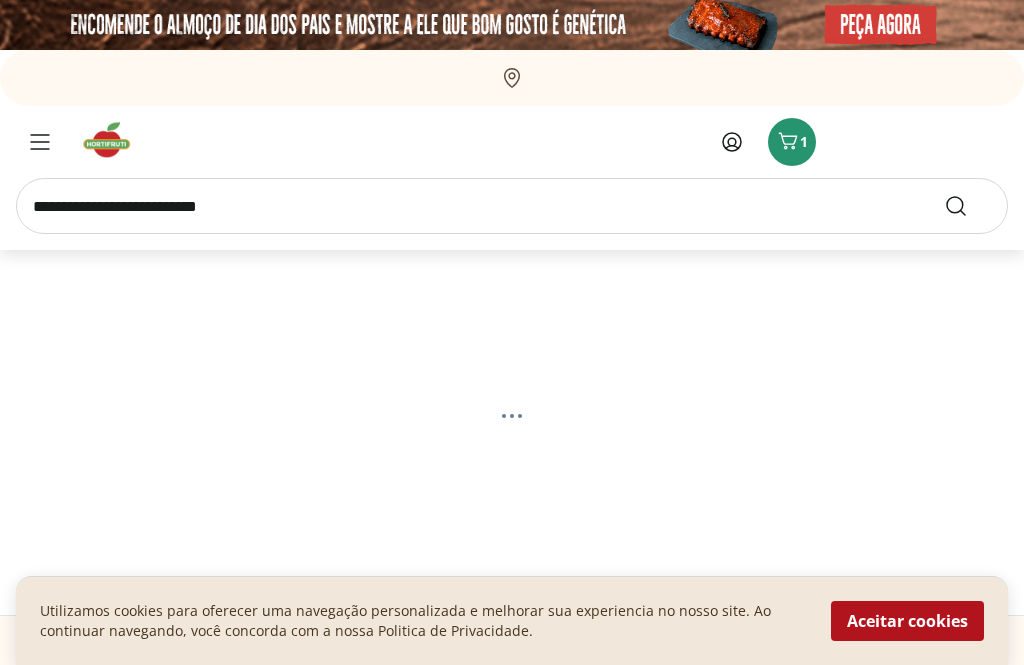 select on "**********" 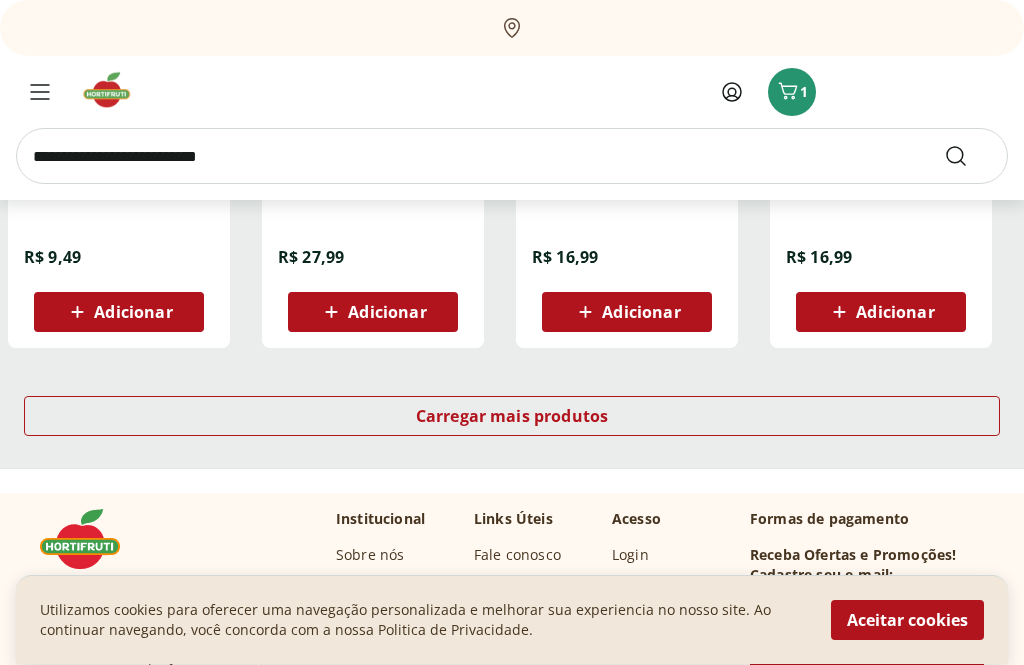 scroll, scrollTop: 1385, scrollLeft: 0, axis: vertical 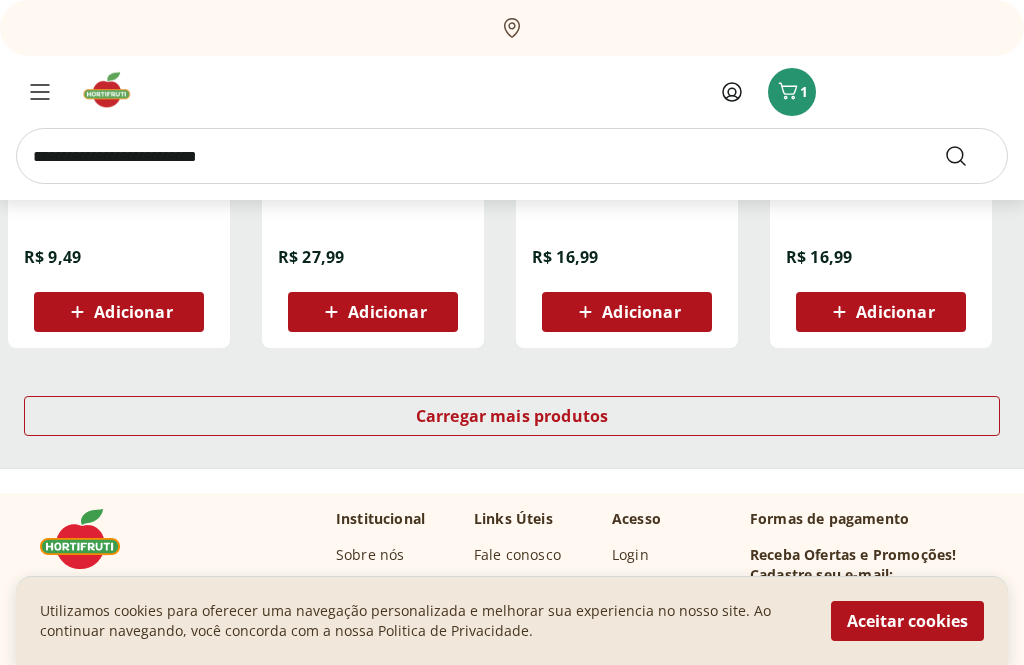 click on "Carregar mais produtos" at bounding box center [512, 416] 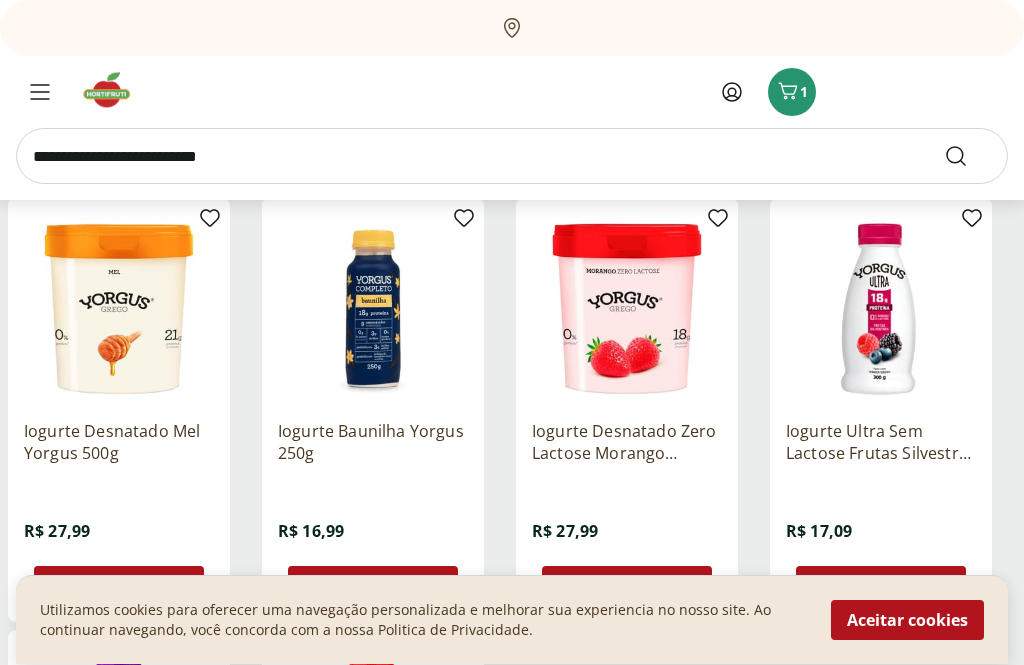scroll, scrollTop: 1552, scrollLeft: 0, axis: vertical 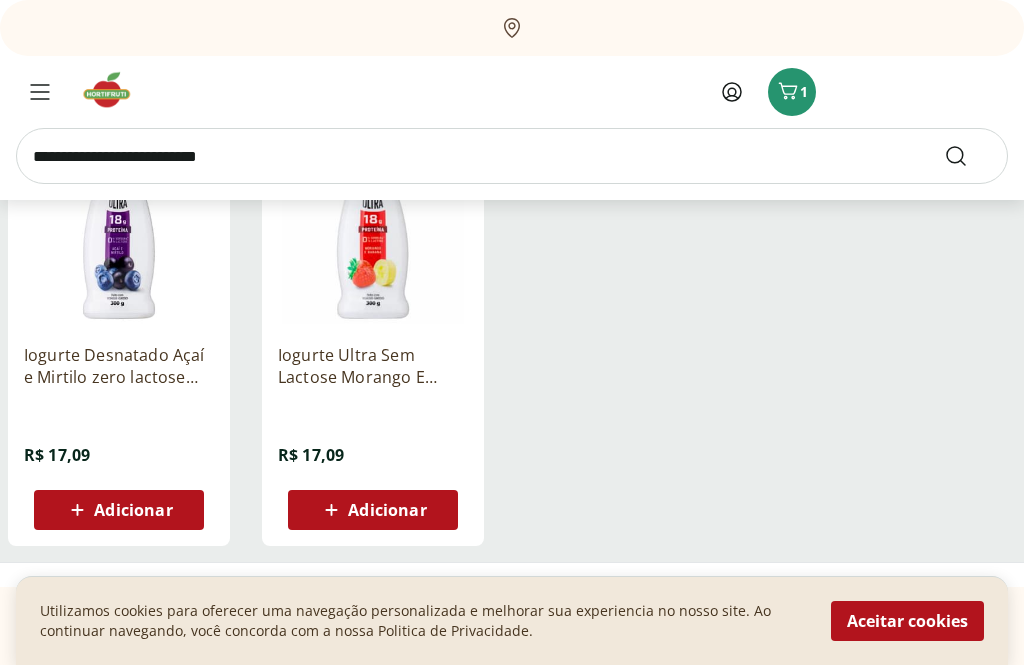 click at bounding box center (512, 156) 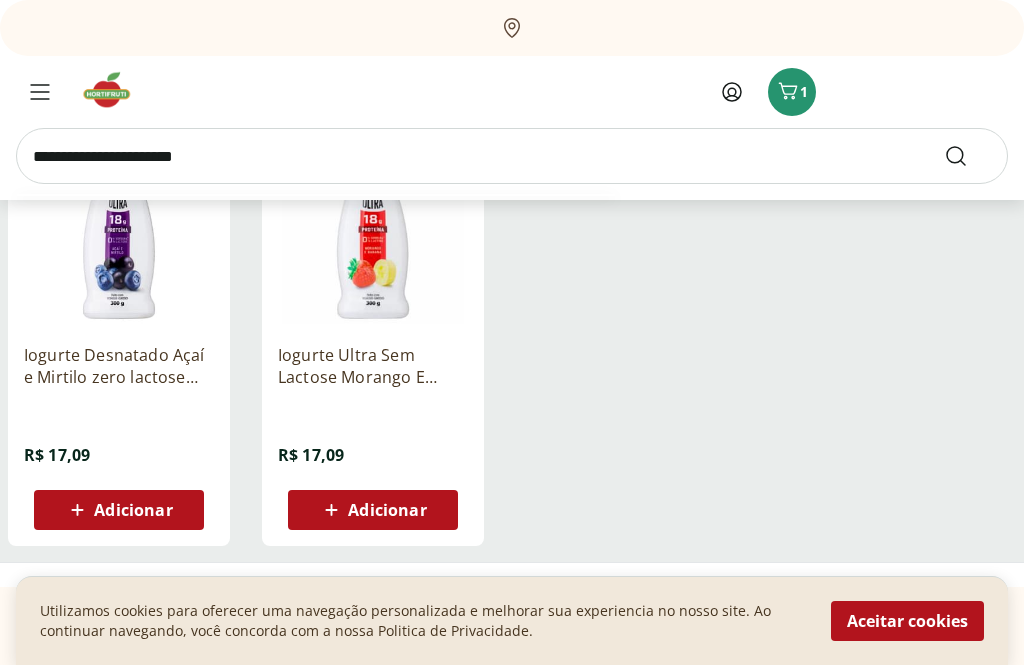 type on "**********" 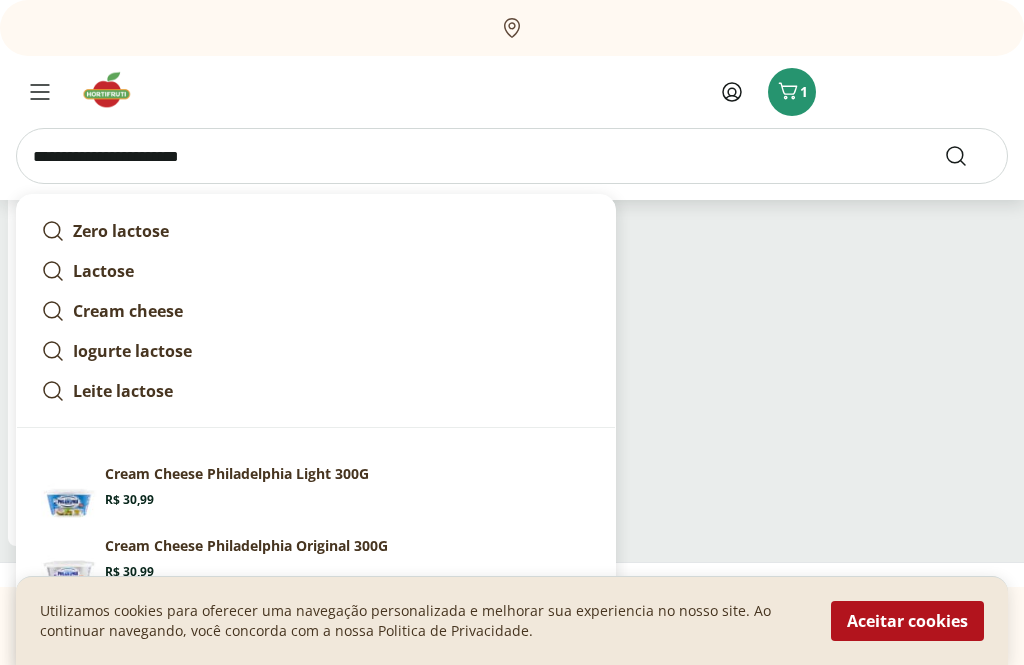 click 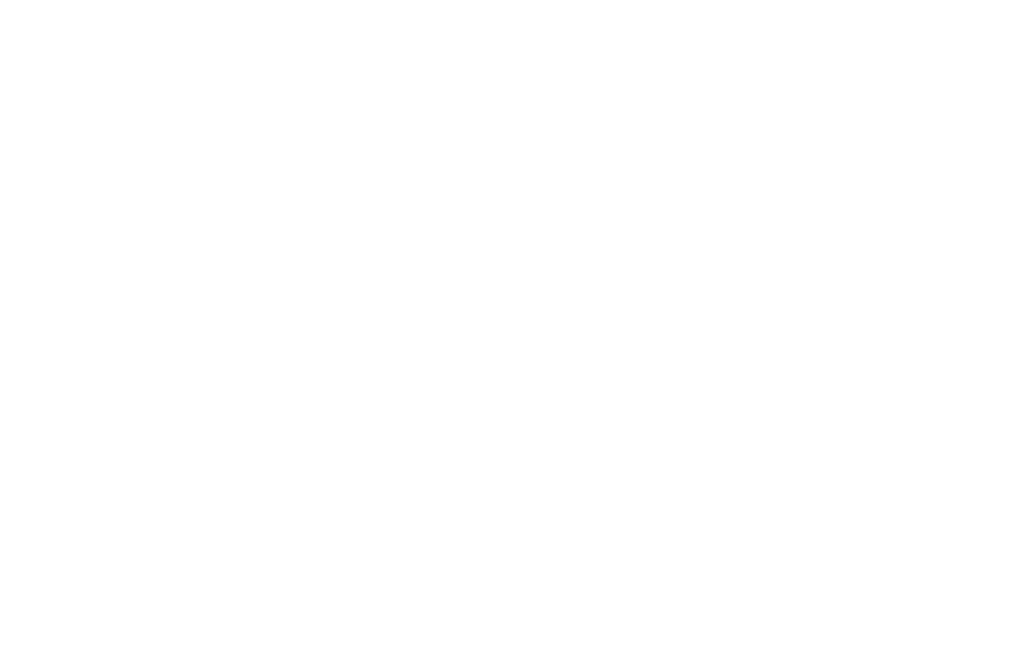 scroll, scrollTop: 0, scrollLeft: 0, axis: both 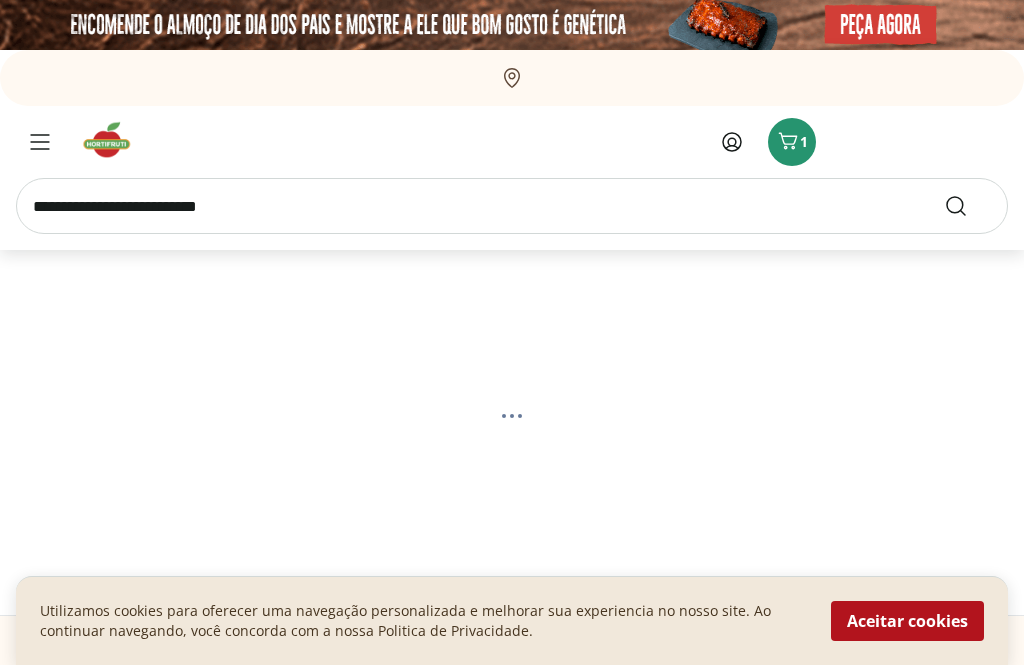 select on "**********" 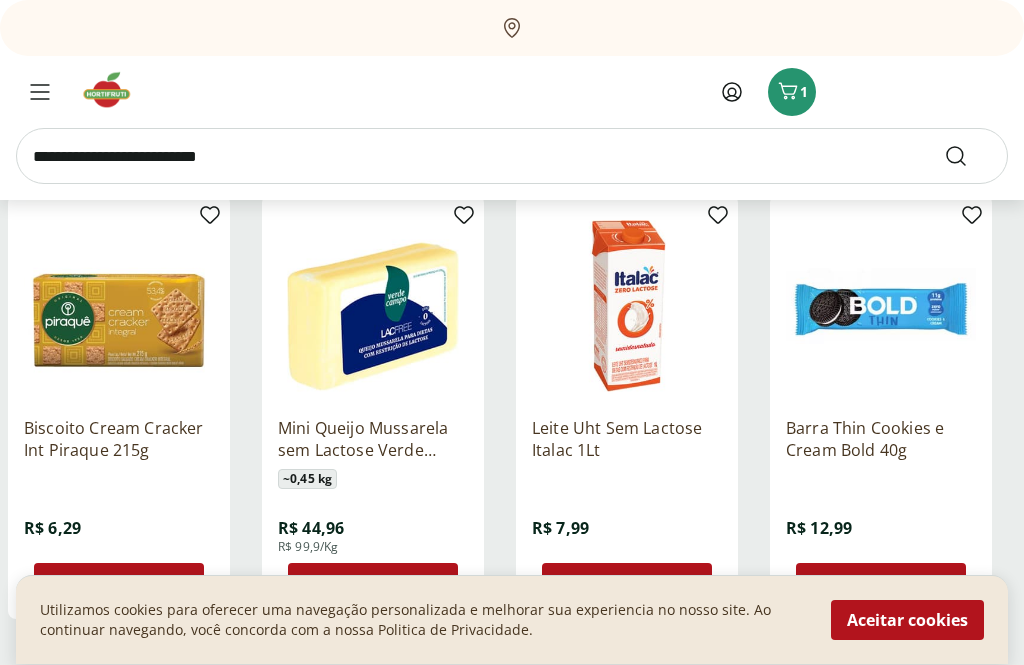 scroll, scrollTop: 2526, scrollLeft: 0, axis: vertical 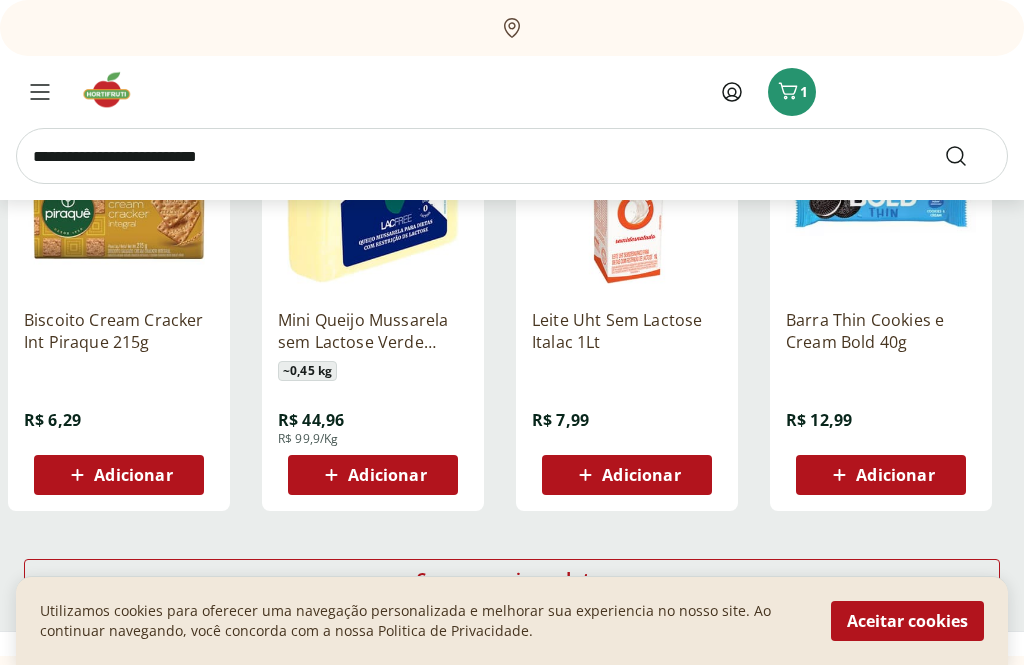 click on "Carregar mais produtos" at bounding box center (512, 579) 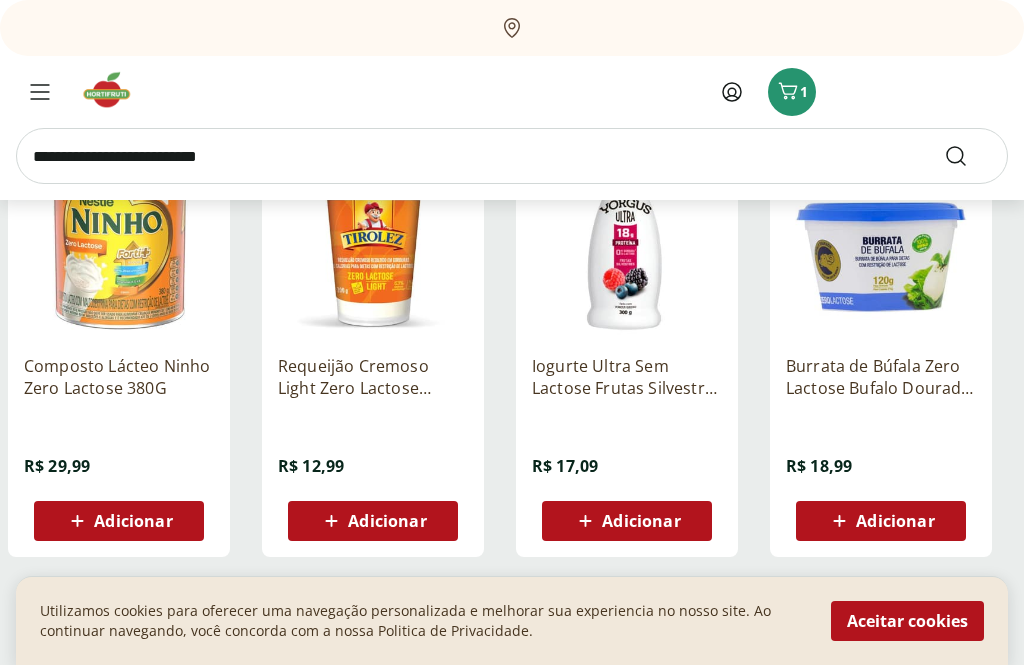 scroll, scrollTop: 3782, scrollLeft: 0, axis: vertical 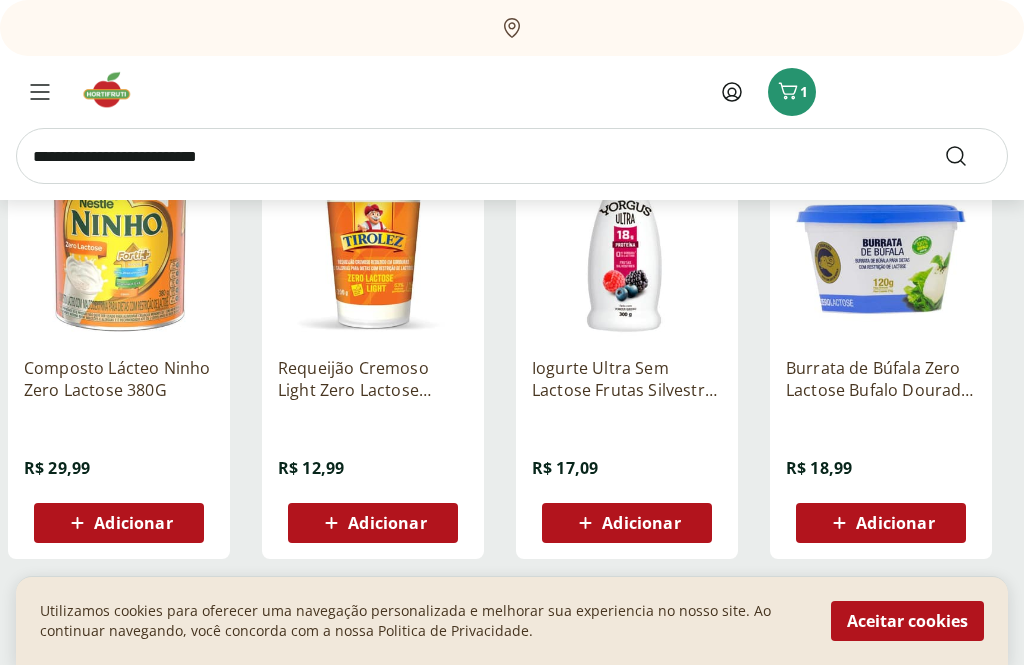 click on "Carregar mais produtos" at bounding box center [512, 627] 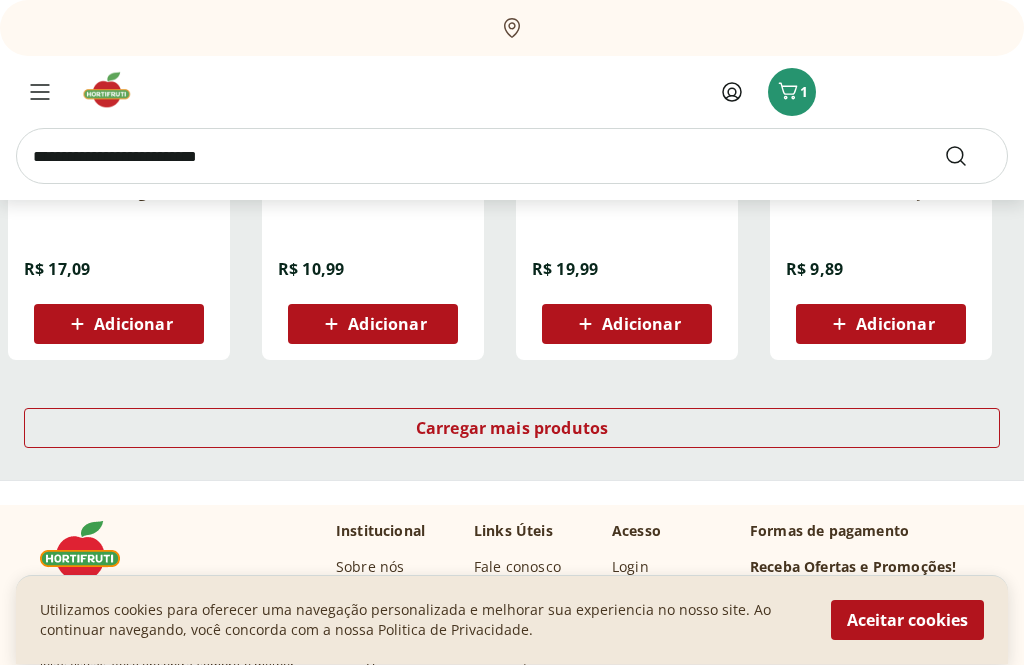 scroll, scrollTop: 5286, scrollLeft: 0, axis: vertical 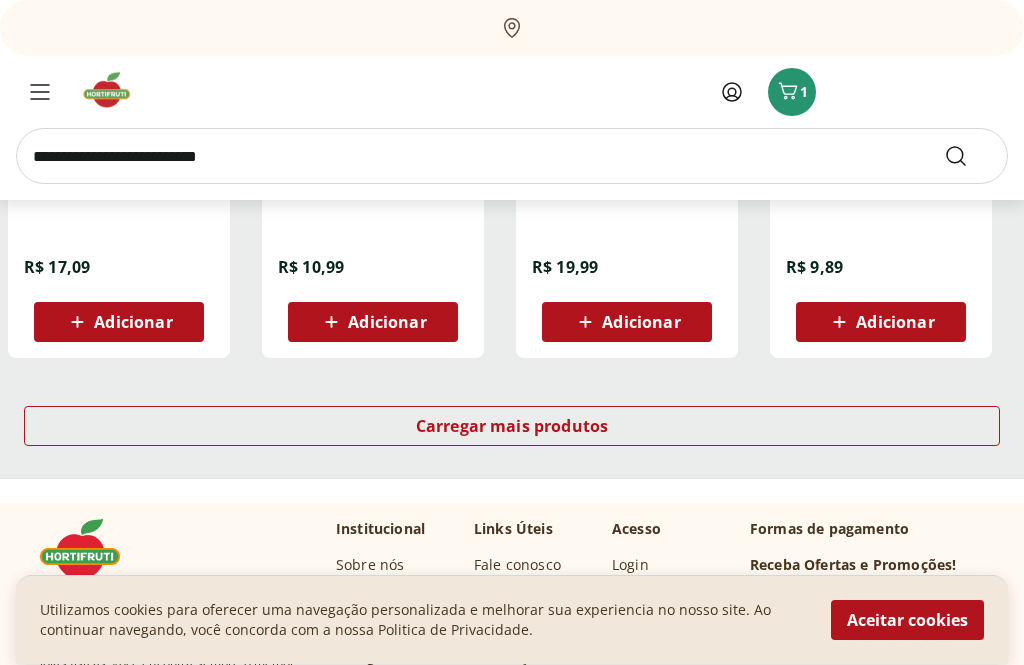 click on "Carregar mais produtos" at bounding box center (512, 427) 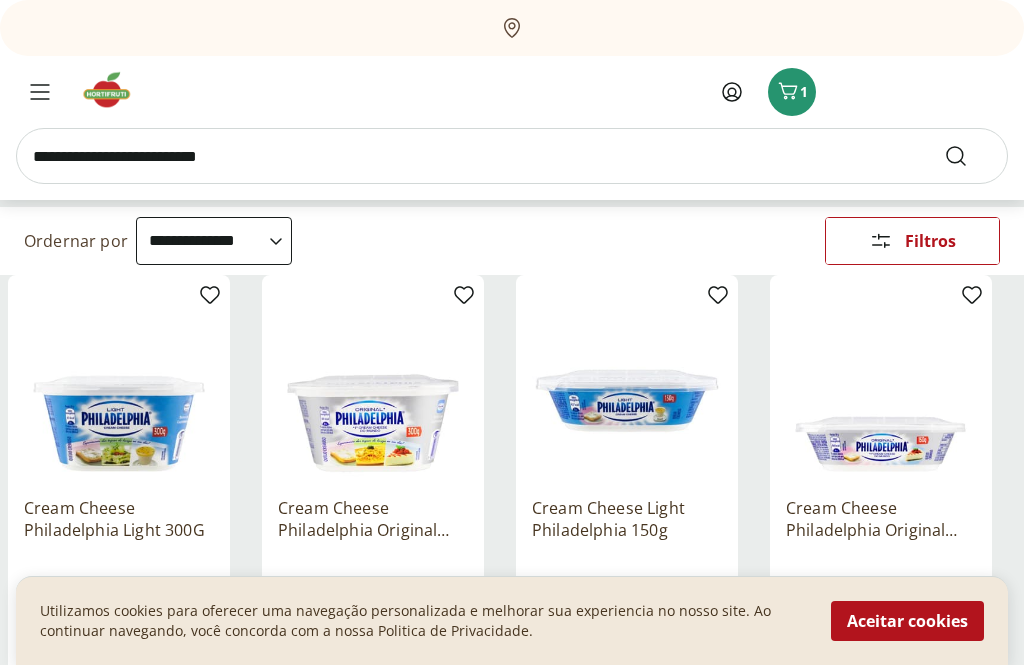 scroll, scrollTop: 175, scrollLeft: 0, axis: vertical 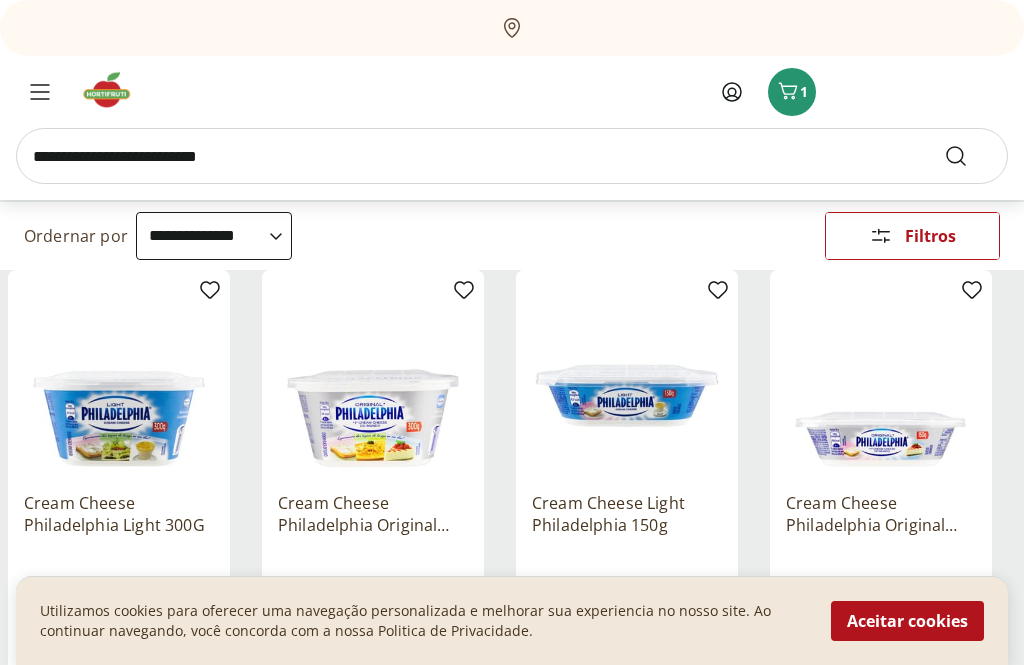 click at bounding box center [373, 381] 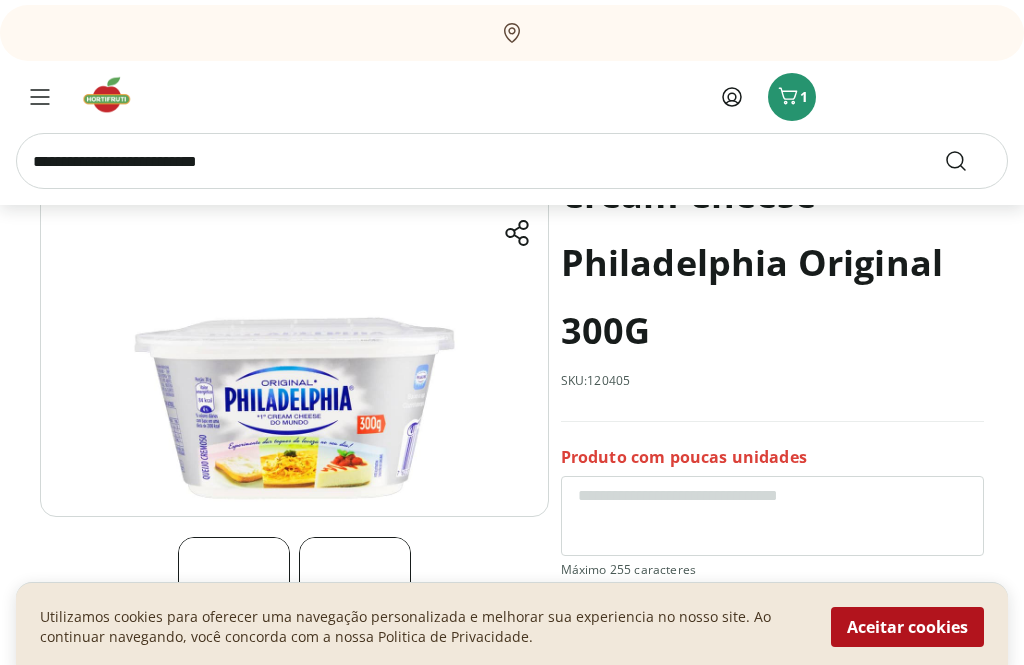 scroll, scrollTop: 0, scrollLeft: 0, axis: both 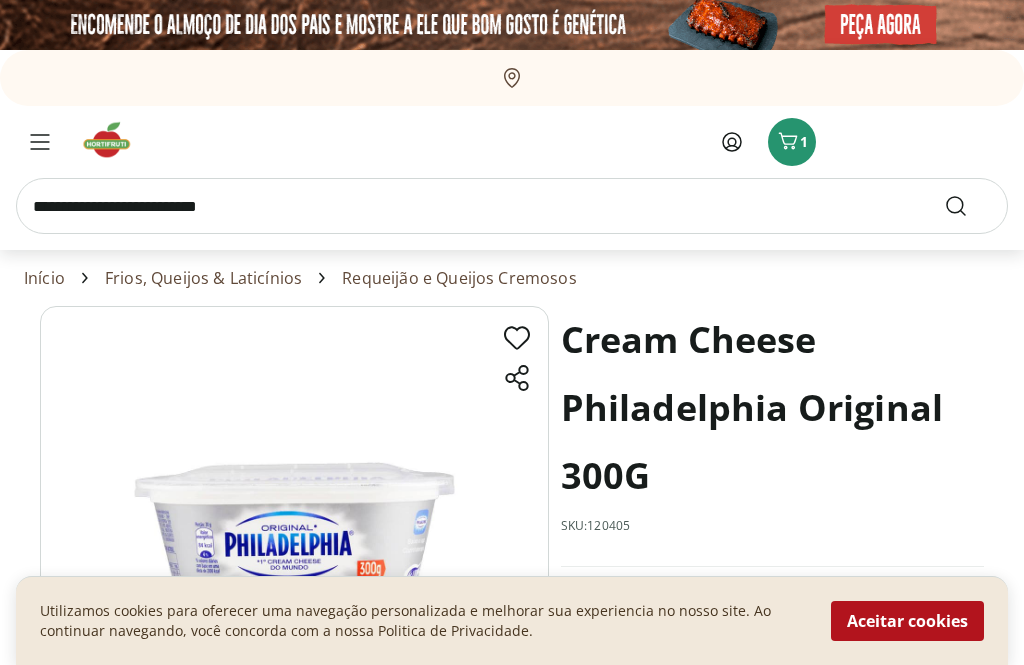 click at bounding box center (512, 206) 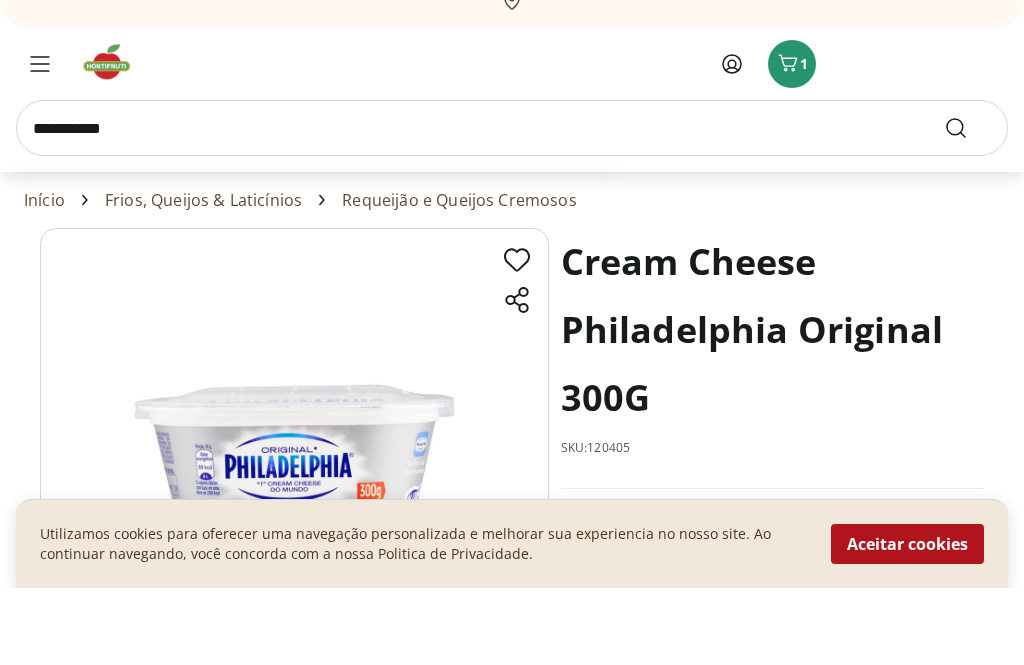type on "**********" 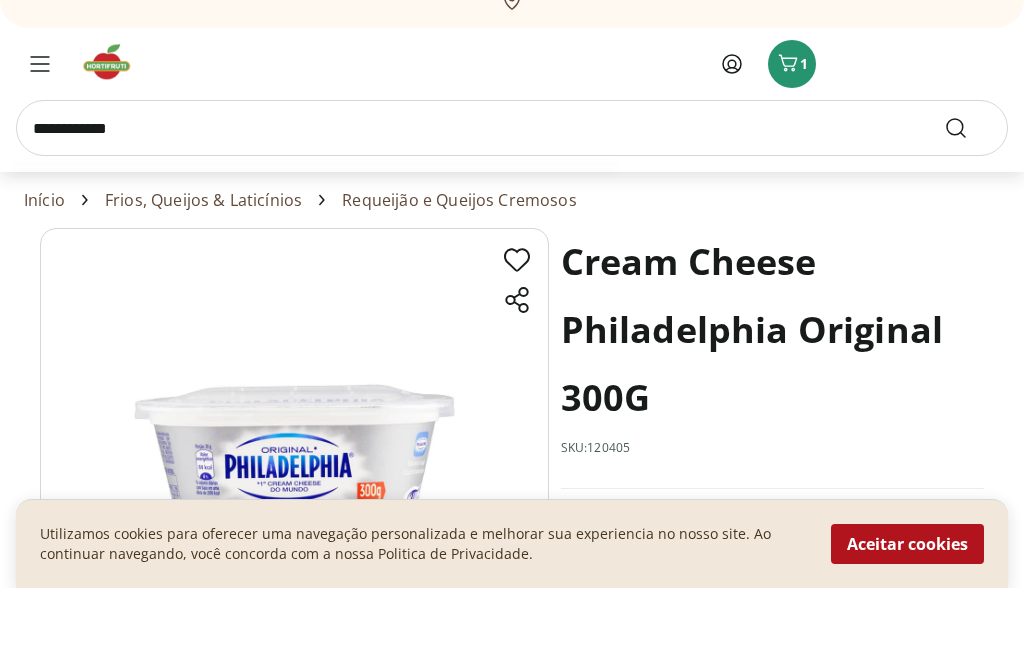 click 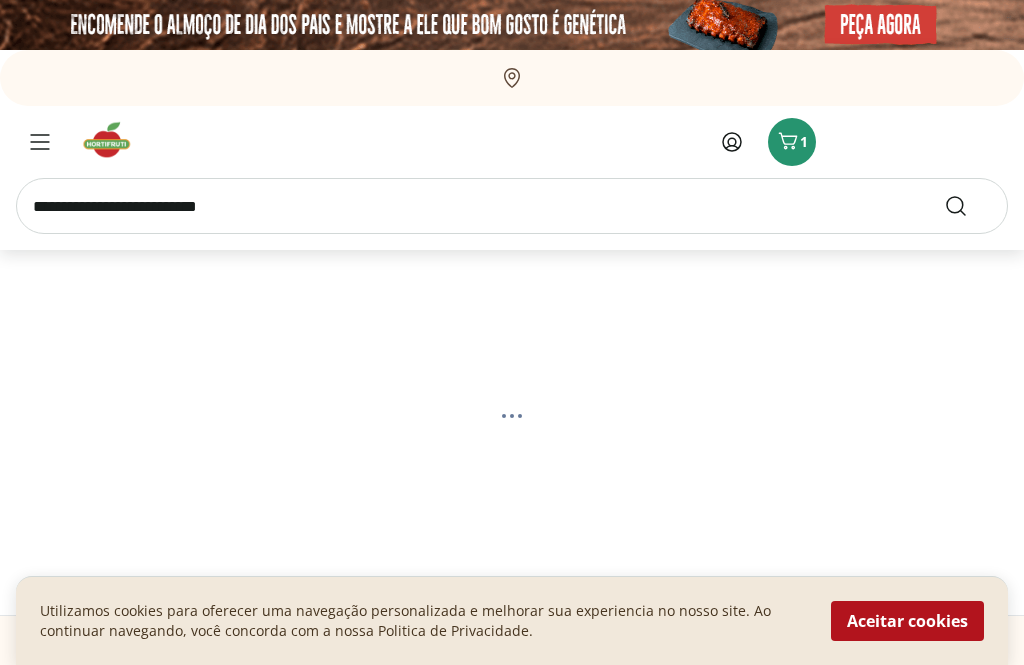click on "Hortifruti Retirar em [CITY]/[STATE] Entrar  ou  Criar conta 1 Retirar em [CITY]/[STATE] Meus Favoritos Entrar  ou  Criar conta Comprar Novamente 1  Departamentos Nossa Marca Nossa Marca Ver tudo do departamento Açougue & Peixaria Congelados e Refrigerados Frutas, Legumes e Verduras Orgânicos Mercearia Sorvetes Hortifruti Hortifruti Ver tudo do departamento Cogumelos Frutas Legumes Ovos Temperos Frescos Verduras Orgânicos Orgânicos Ver tudo do departamento Bebidas Orgânicas Frutas Orgânicas Legumes Orgânicos Ovos Orgânicos Perecíveis Orgânicos Verduras Orgânicas Temperos Frescos Açougue e Peixaria Açougue e Peixaria Ver tudo do departamento Aves Bovinos Exóticos Frutos do Mar Linguiça e Salsicha Peixes Salgados e Defumados Suínos Prontinhos Prontinhos Ver tudo do departamento Frutas Cortadinhas Pré Preparados Prontos para Consumo Saladas Sucos e Água de Coco Padaria Padaria Ver tudo do departamento Bolos e Mini Bolos Doces Pão Padaria Própria Salgados Torradas Bebidas Bebidas Água" at bounding box center (512, 1159) 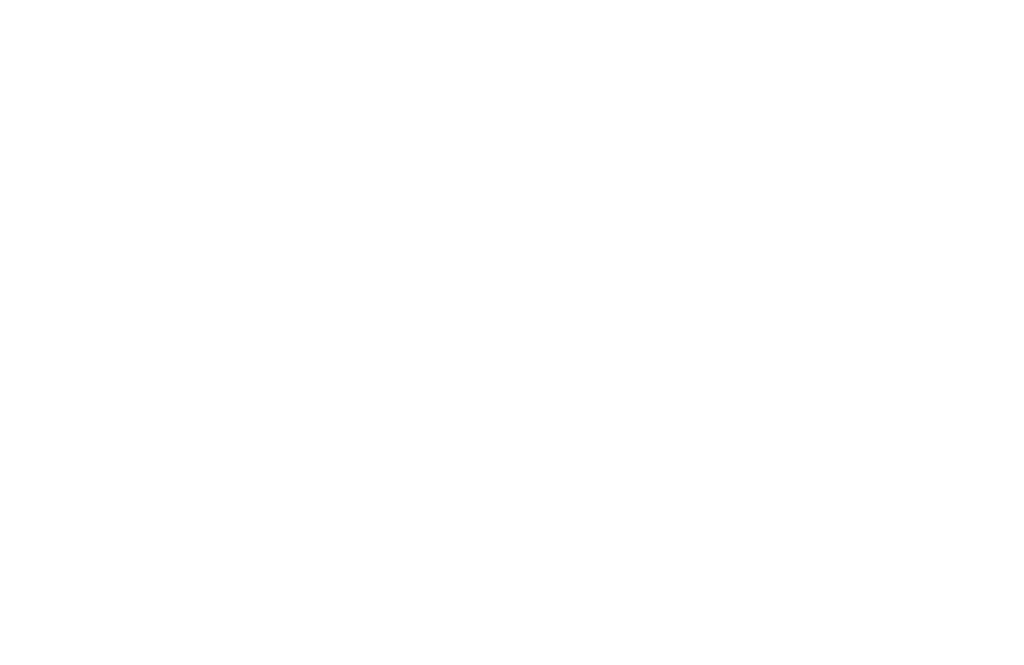 select on "**********" 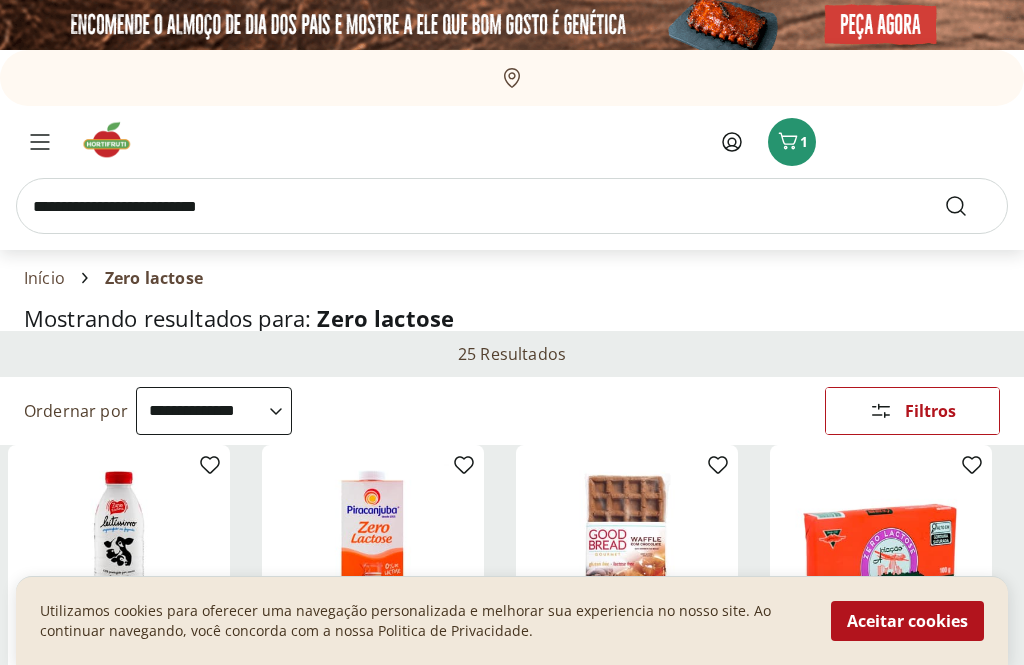 click on "Hortifruti Retirar em [CITY]/[STATE] Entrar  ou  Criar conta 1 Retirar em [CITY]/[STATE] Meus Favoritos Entrar  ou  Criar conta Comprar Novamente 1  Departamentos Nossa Marca Nossa Marca Ver tudo do departamento Açougue & Peixaria Congelados e Refrigerados Frutas, Legumes e Verduras Orgânicos Mercearia Sorvetes Hortifruti Hortifruti Ver tudo do departamento Cogumelos Frutas Legumes Ovos Temperos Frescos Verduras Orgânicos Orgânicos Ver tudo do departamento Bebidas Orgânicas Frutas Orgânicas Legumes Orgânicos Ovos Orgânicos Perecíveis Orgânicos Verduras Orgânicas Temperos Frescos Açougue e Peixaria Açougue e Peixaria Ver tudo do departamento Aves Bovinos Exóticos Frutos do Mar Linguiça e Salsicha Peixes Salgados e Defumados Suínos Prontinhos Prontinhos Ver tudo do departamento Frutas Cortadinhas Pré Preparados Prontos para Consumo Saladas Sucos e Água de Coco Padaria Padaria Ver tudo do departamento Bolos e Mini Bolos Doces Pão Padaria Própria Salgados Torradas Bebidas Bebidas Água" at bounding box center (512, 2613) 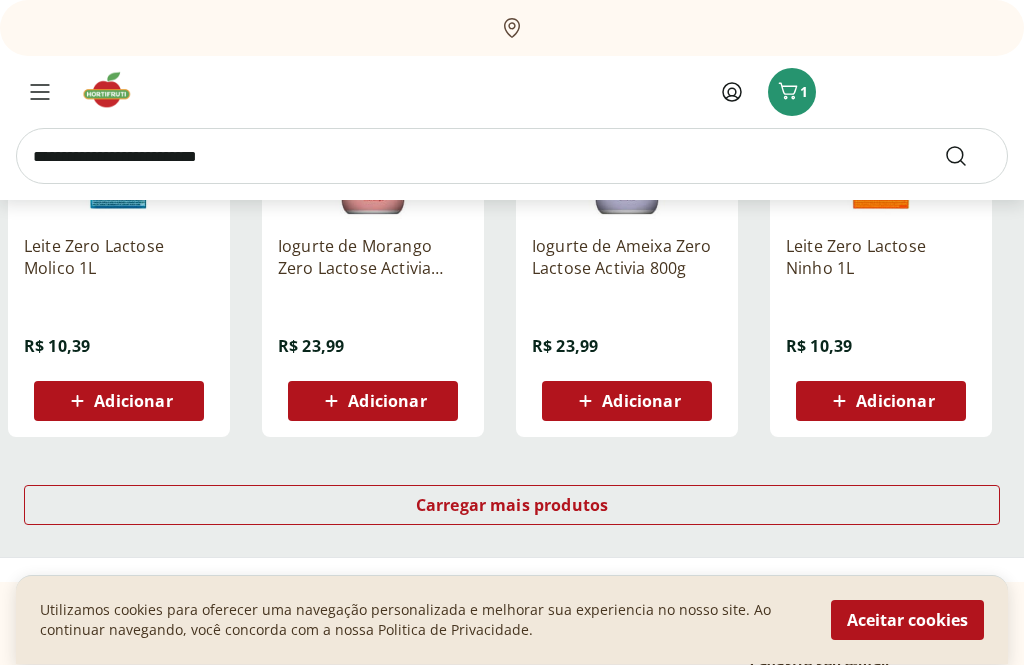 scroll, scrollTop: 1299, scrollLeft: 0, axis: vertical 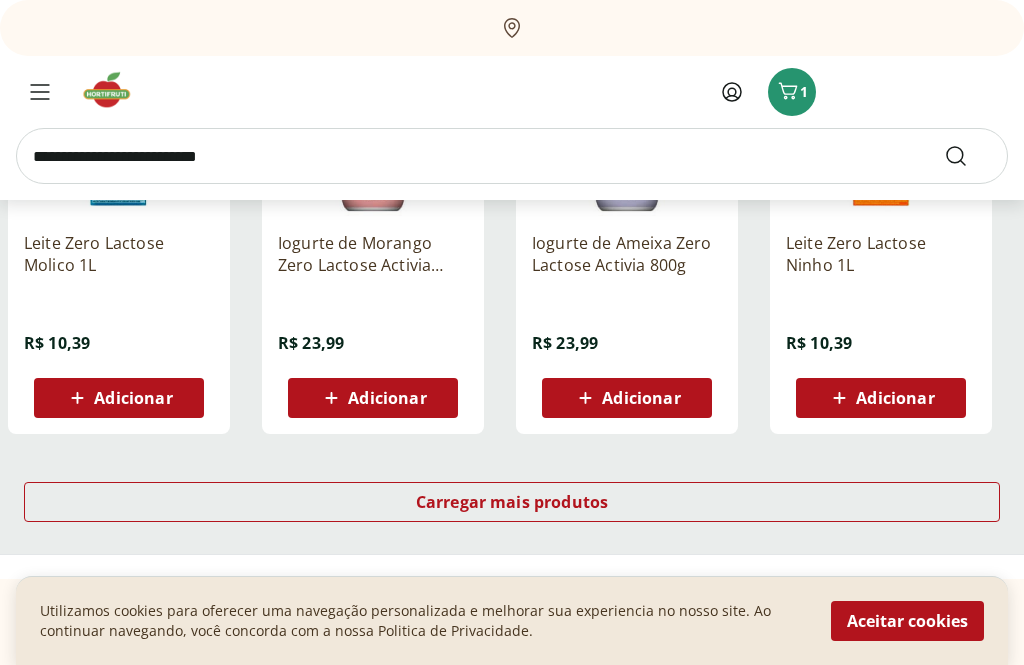 click on "Carregar mais produtos" at bounding box center [512, 502] 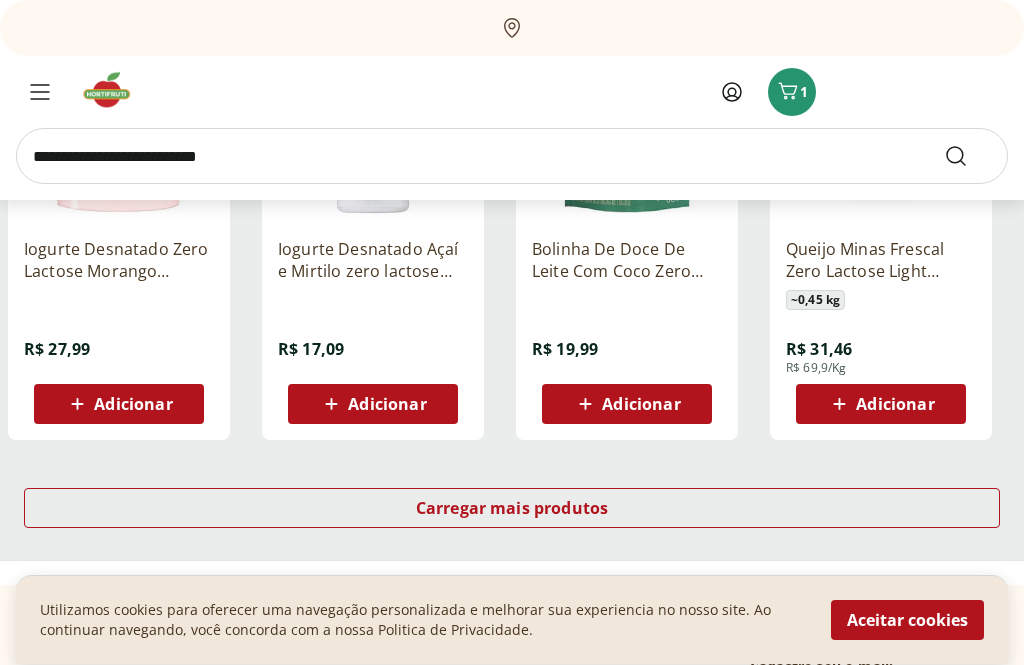 scroll, scrollTop: 2663, scrollLeft: 0, axis: vertical 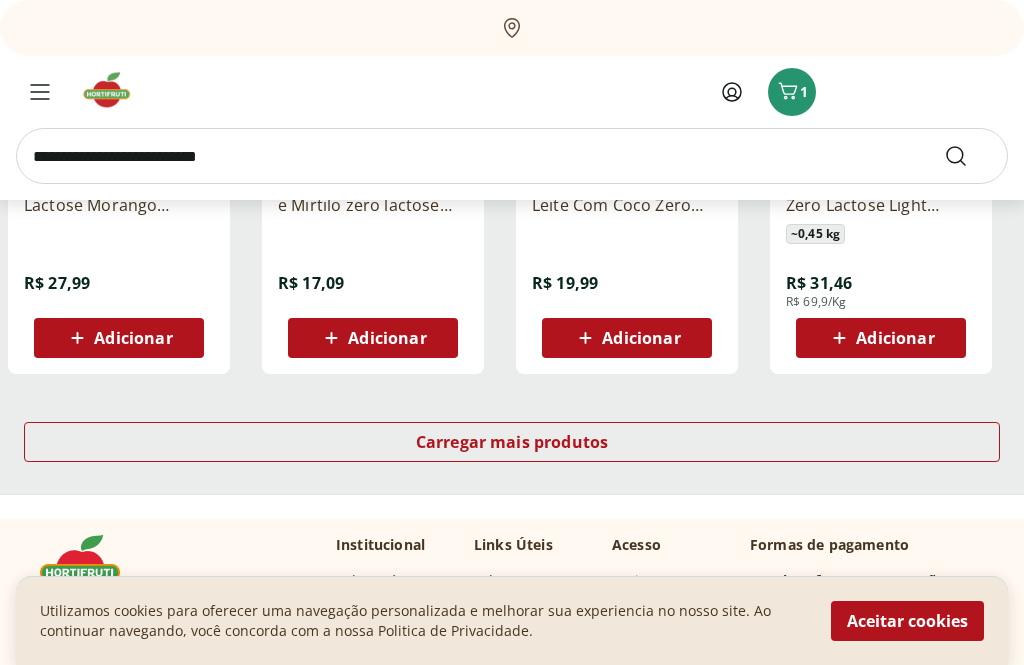 click on "Carregar mais produtos" at bounding box center [512, 442] 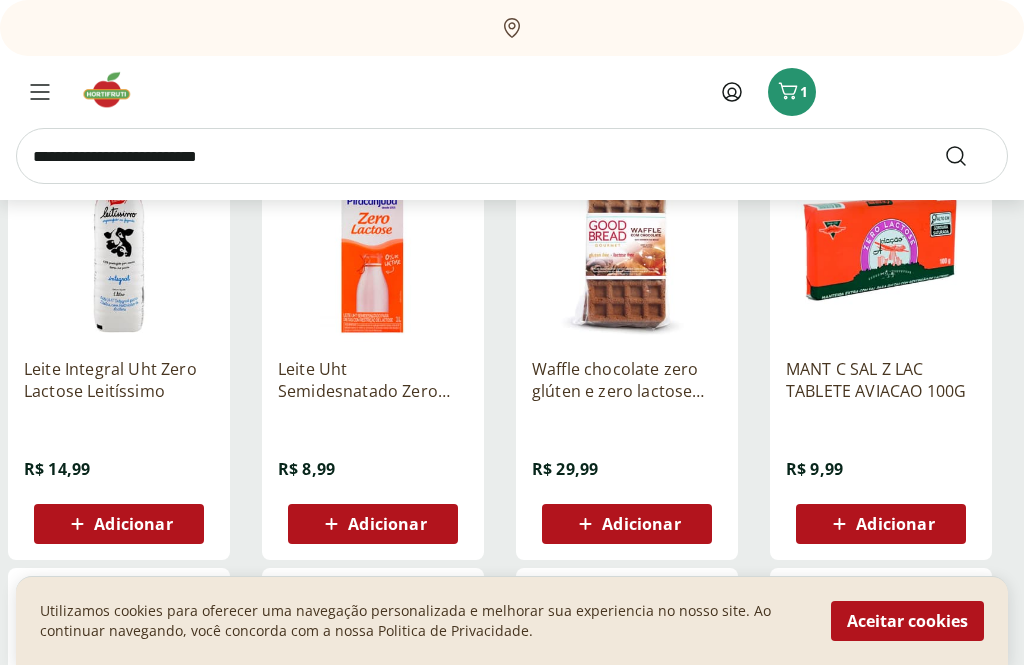 scroll, scrollTop: 307, scrollLeft: 0, axis: vertical 